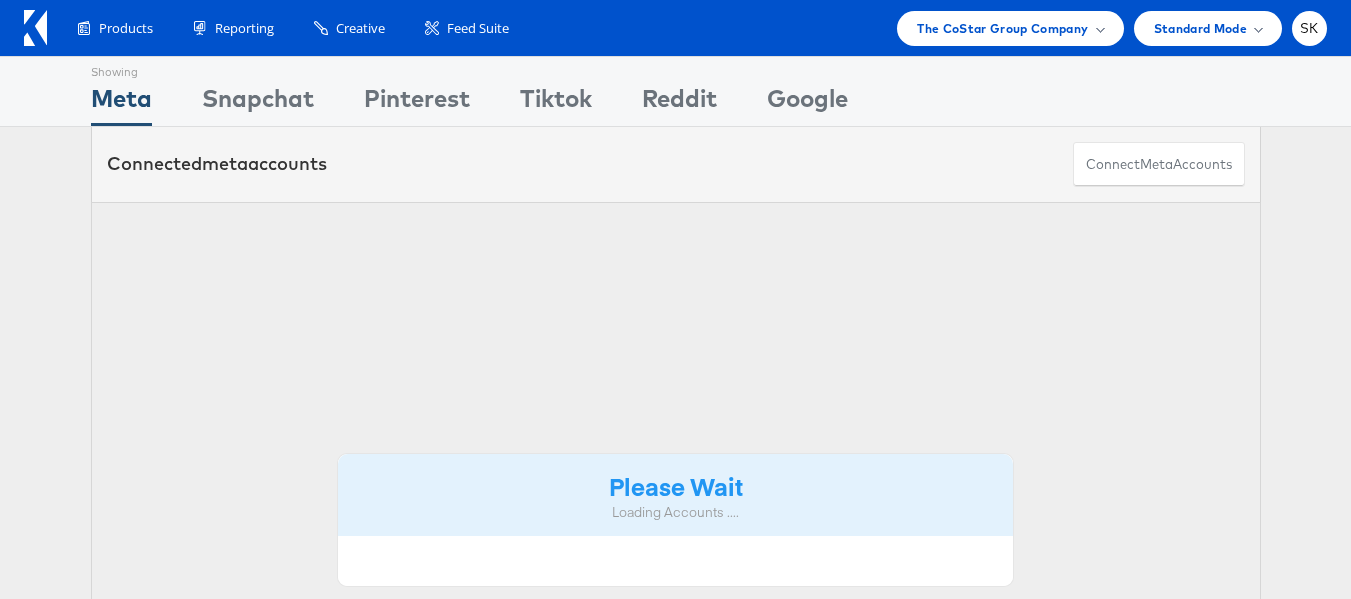 scroll, scrollTop: 0, scrollLeft: 0, axis: both 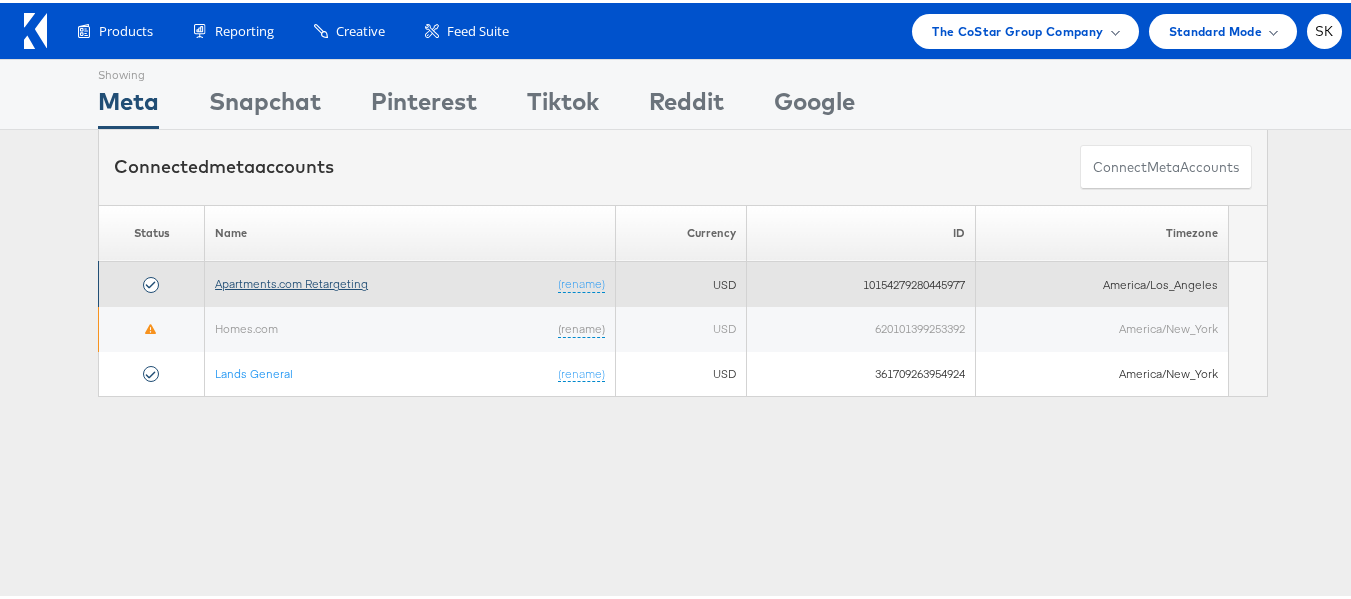 click on "Apartments.com Retargeting" at bounding box center [291, 280] 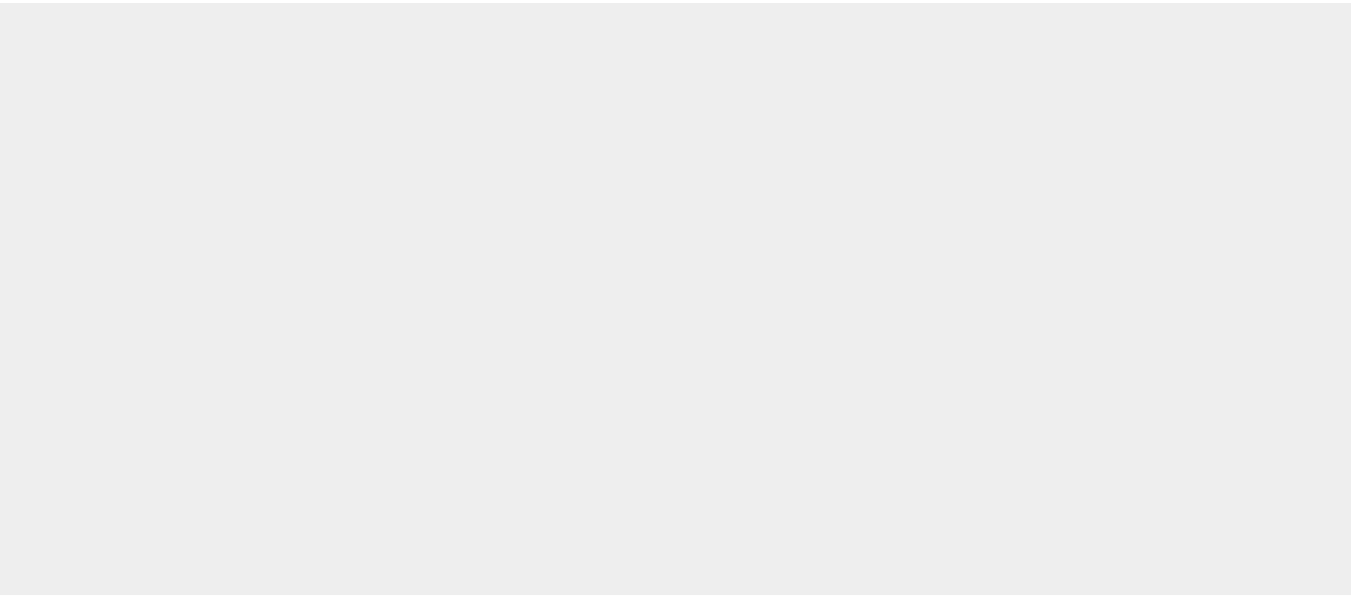 scroll, scrollTop: 0, scrollLeft: 0, axis: both 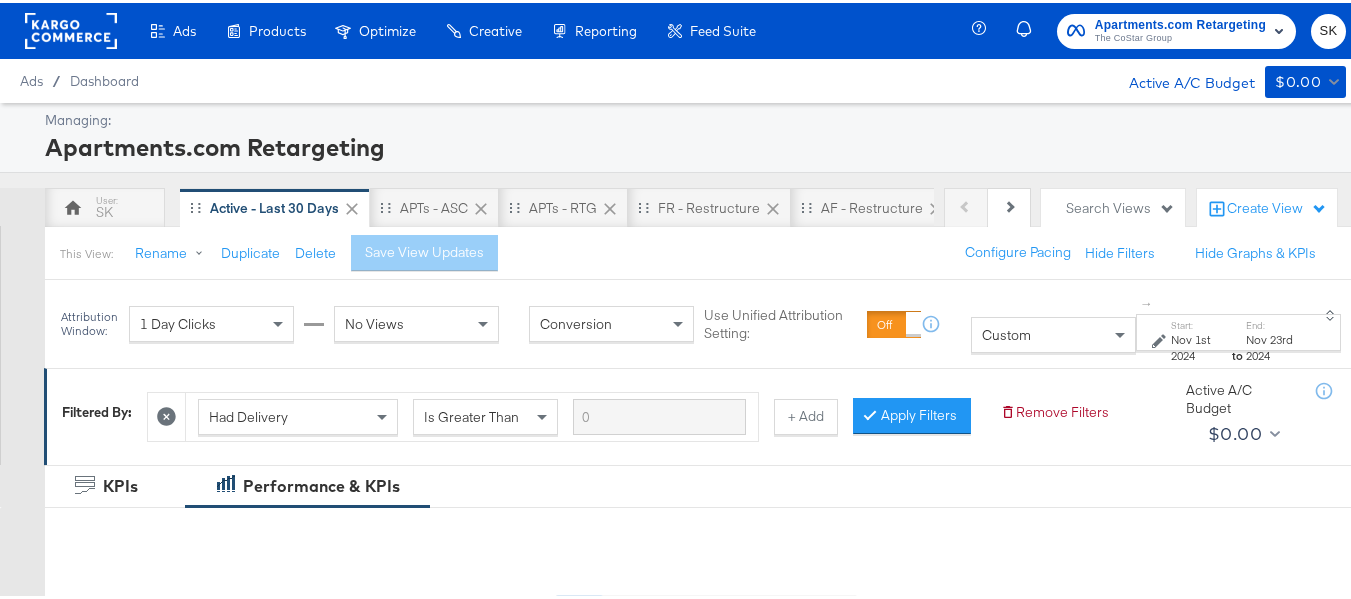 click on "Filtered By: Had Delivery Is Greater Than + Add   Apply Filters Remove Filters Active A/C Budget $0.00" at bounding box center (705, 413) 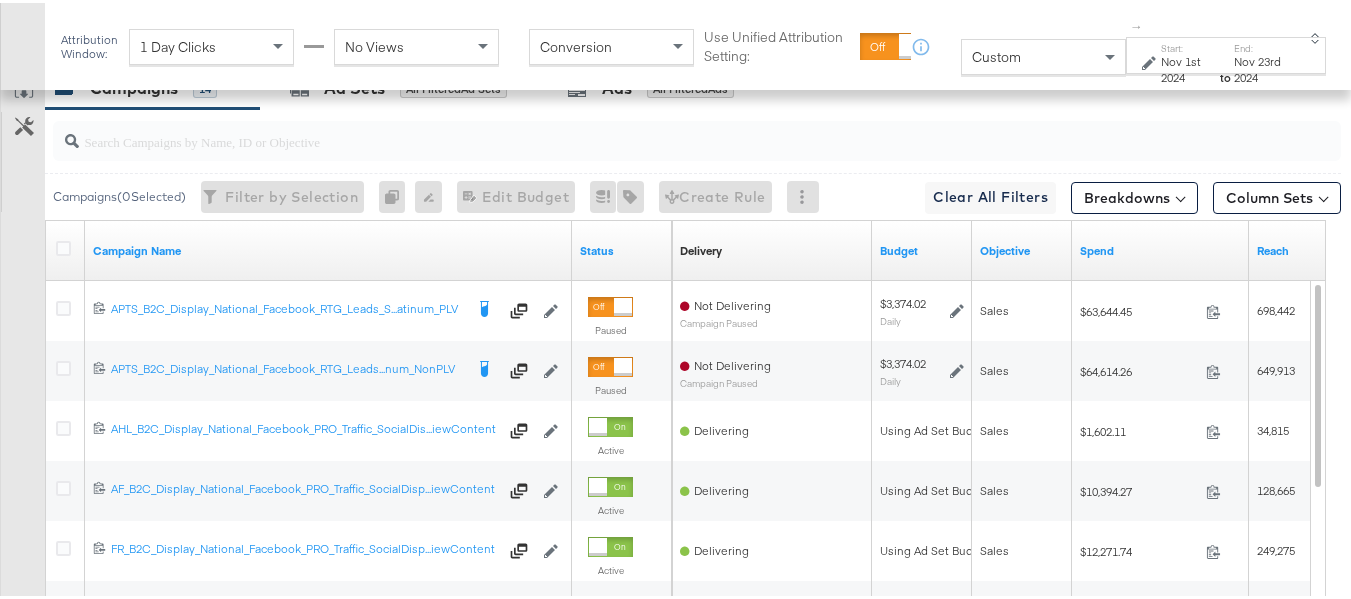 scroll, scrollTop: 700, scrollLeft: 0, axis: vertical 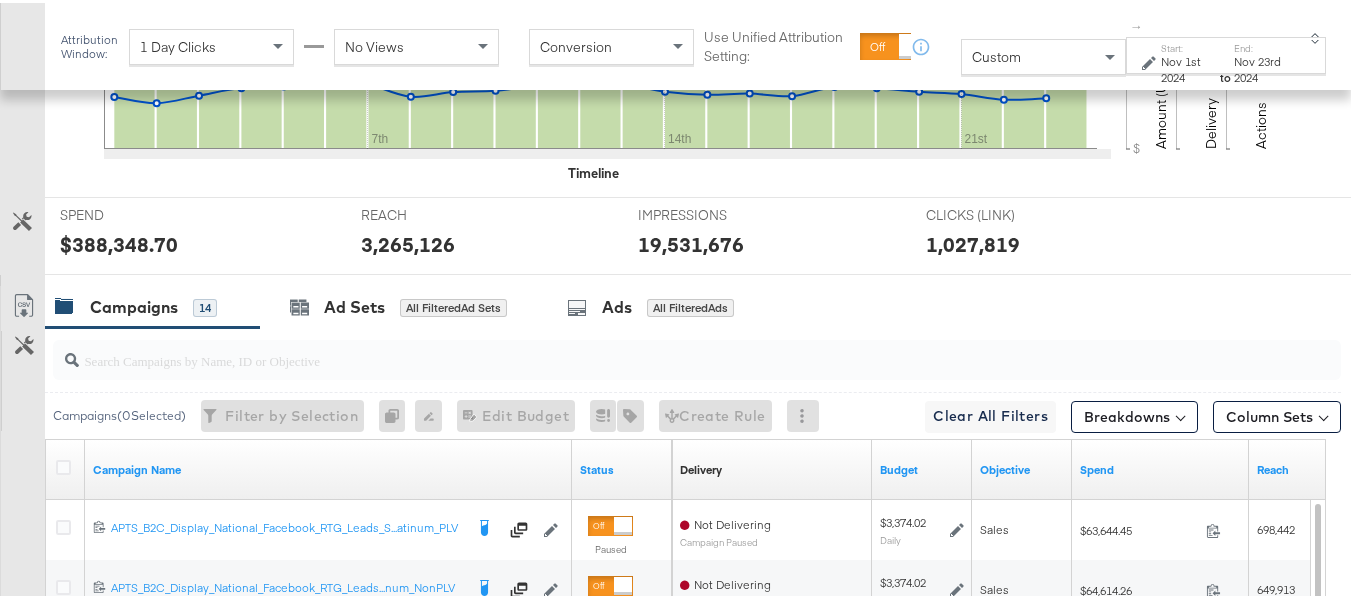 click at bounding box center (653, 349) 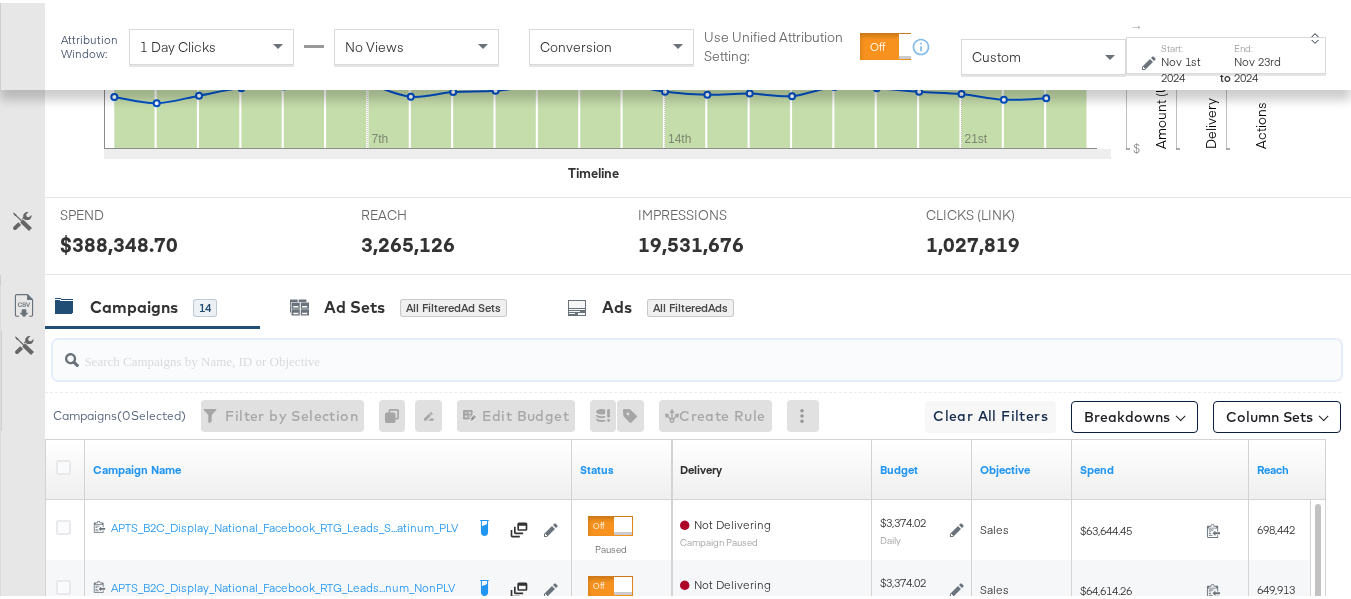 paste on "APTS_B2C_Display_National_Facebook_RTG_Leads_SocialDisplay_alwayson_Retargeting_DARE24_DiamondPlatinum" 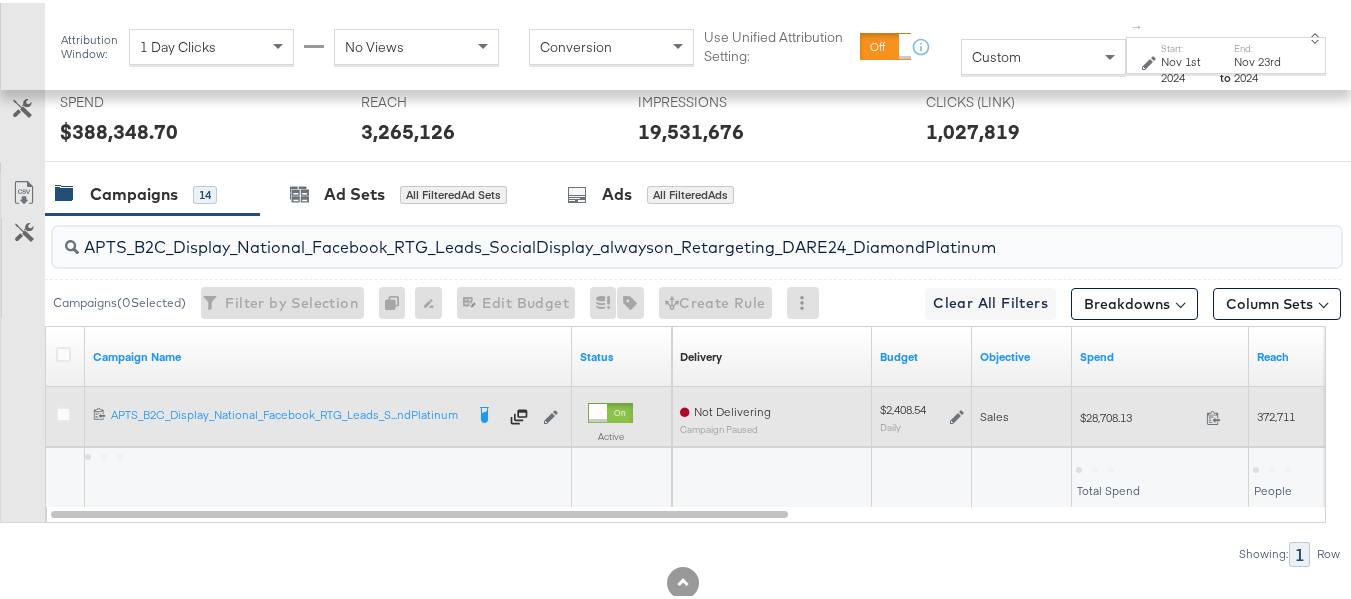 scroll, scrollTop: 895, scrollLeft: 0, axis: vertical 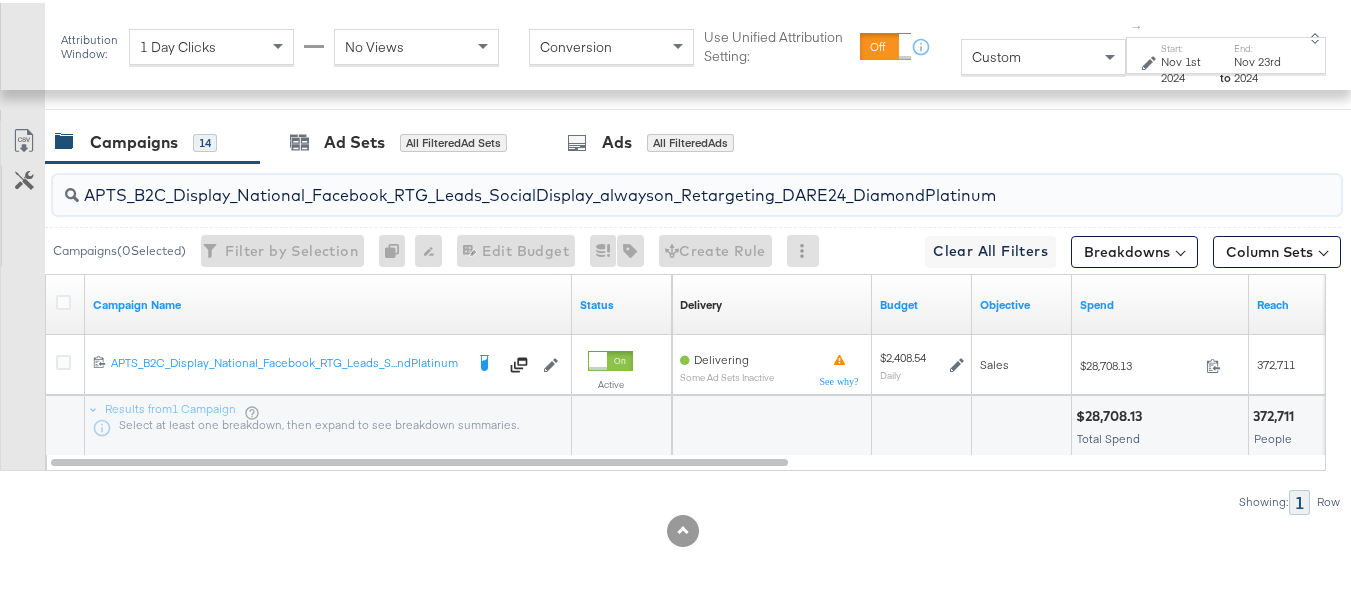 click on "APTS_B2C_Display_National_Facebook_RTG_Leads_SocialDisplay_alwayson_Retargeting_DARE24_DiamondPlatinum" at bounding box center [653, 184] 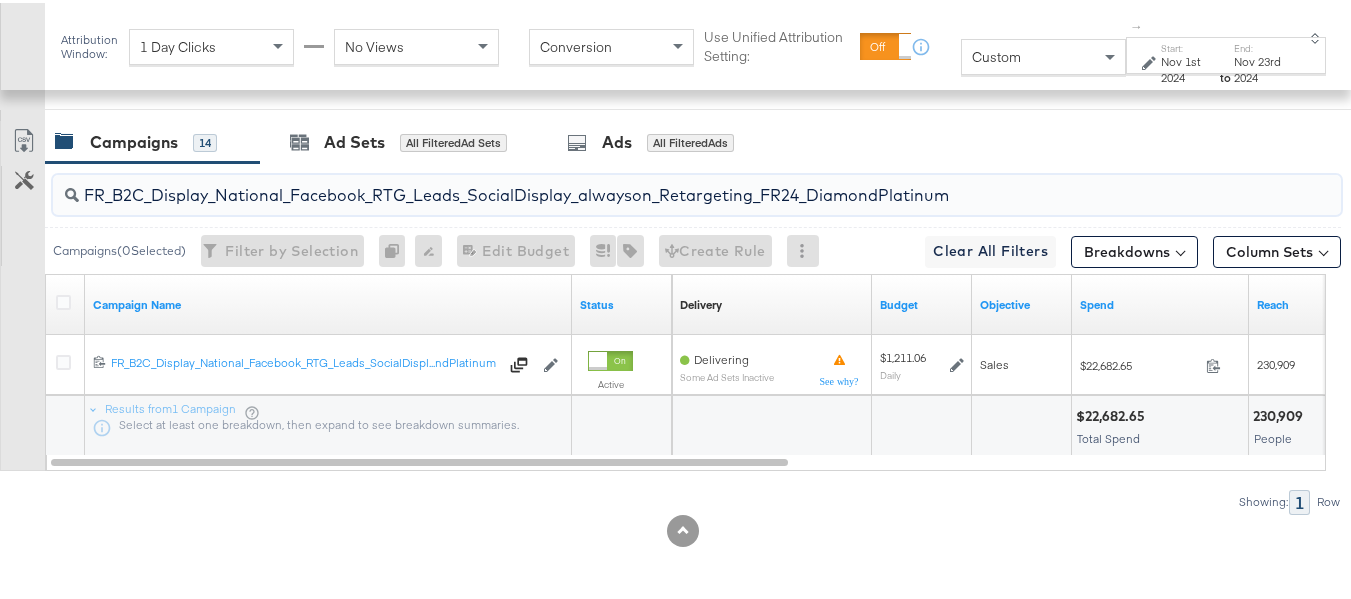 click on "FR_B2C_Display_National_Facebook_RTG_Leads_SocialDisplay_alwayson_Retargeting_FR24_DiamondPlatinum" at bounding box center (653, 184) 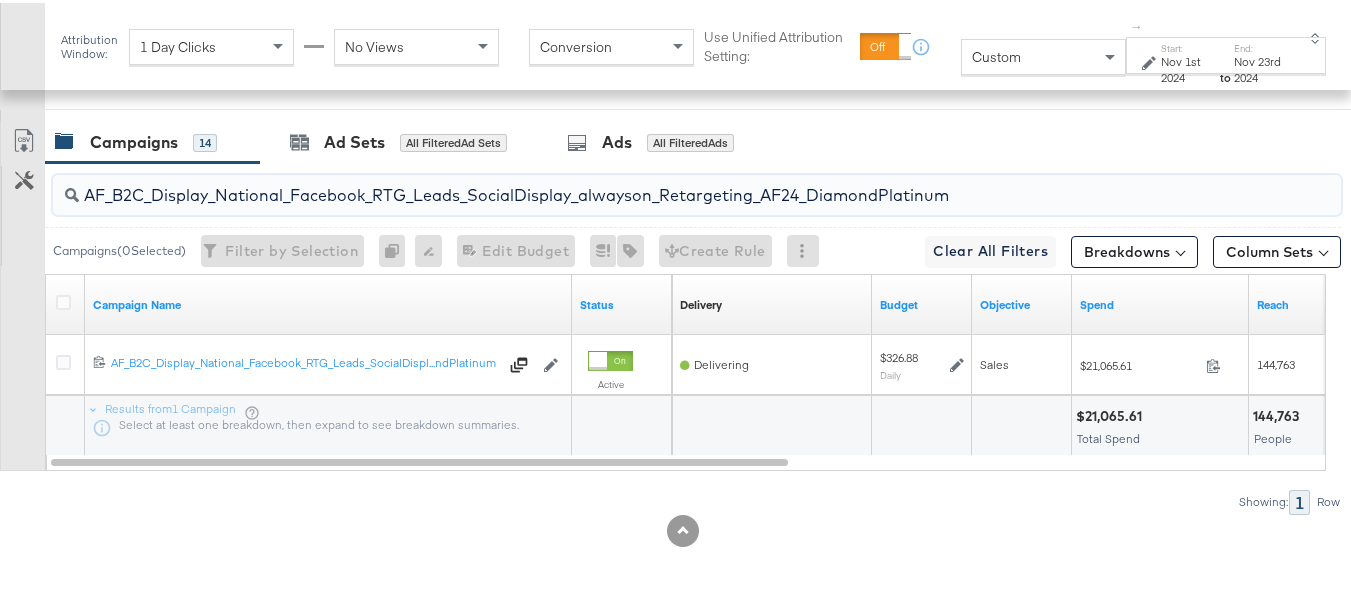 click on "AF_B2C_Display_National_Facebook_RTG_Leads_SocialDisplay_alwayson_Retargeting_AF24_DiamondPlatinum" at bounding box center (653, 184) 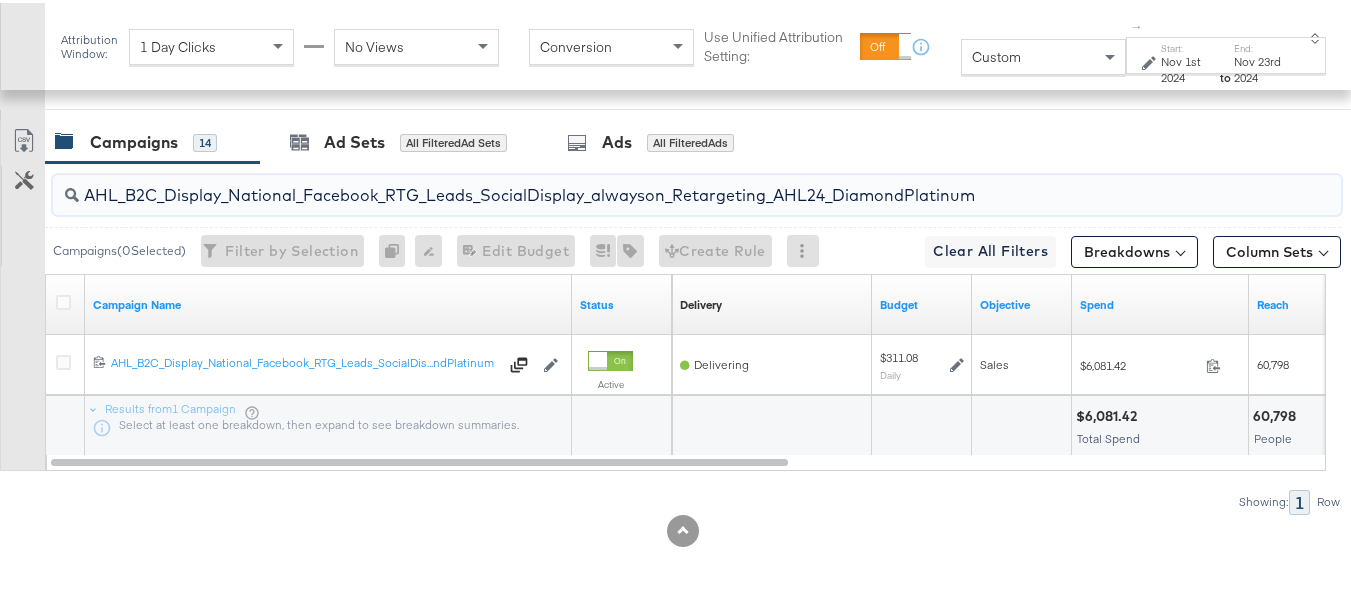 click on "AHL_B2C_Display_National_Facebook_RTG_Leads_SocialDisplay_alwayson_Retargeting_AHL24_DiamondPlatinum" at bounding box center (653, 184) 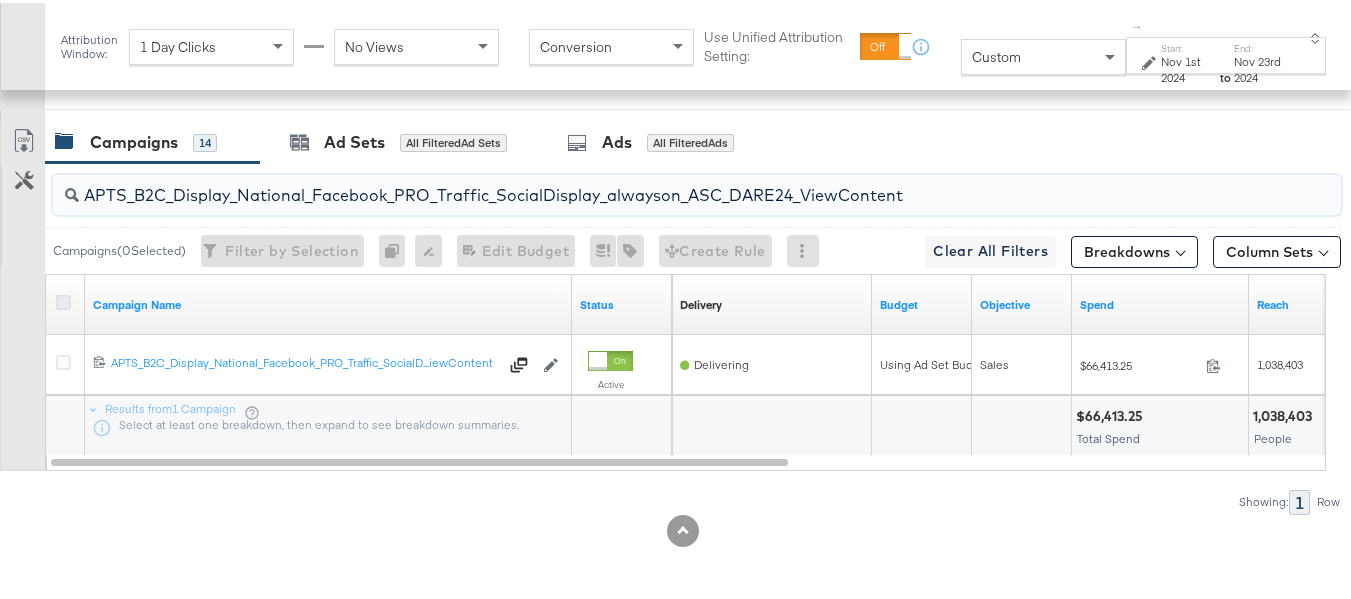 type on "APTS_B2C_Display_National_Facebook_PRO_Traffic_SocialDisplay_alwayson_ASC_DARE24_ViewContent" 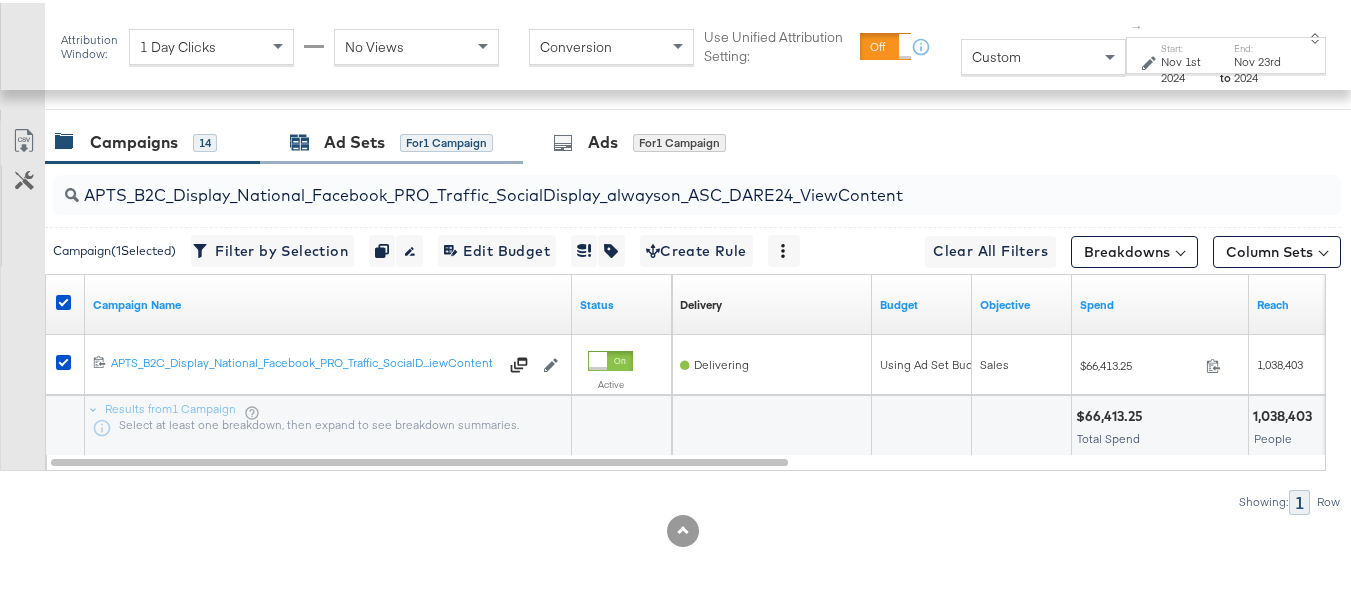 click on "Ad Sets" at bounding box center (354, 139) 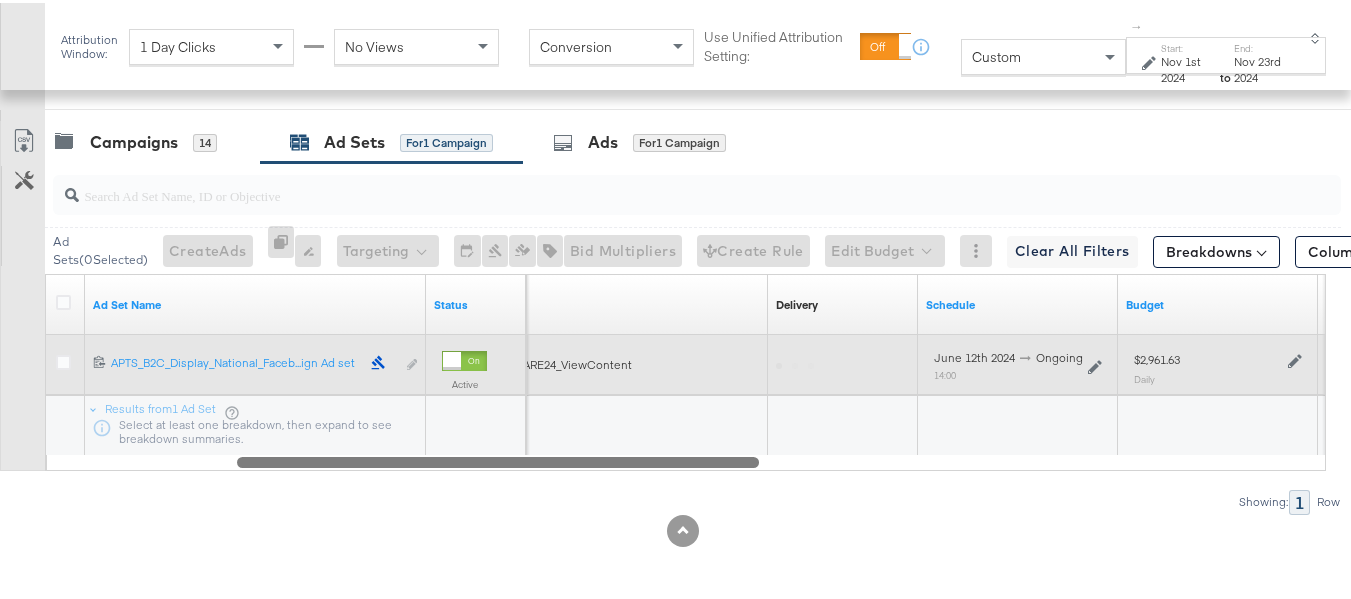 drag, startPoint x: 274, startPoint y: 461, endPoint x: 185, endPoint y: 380, distance: 120.34118 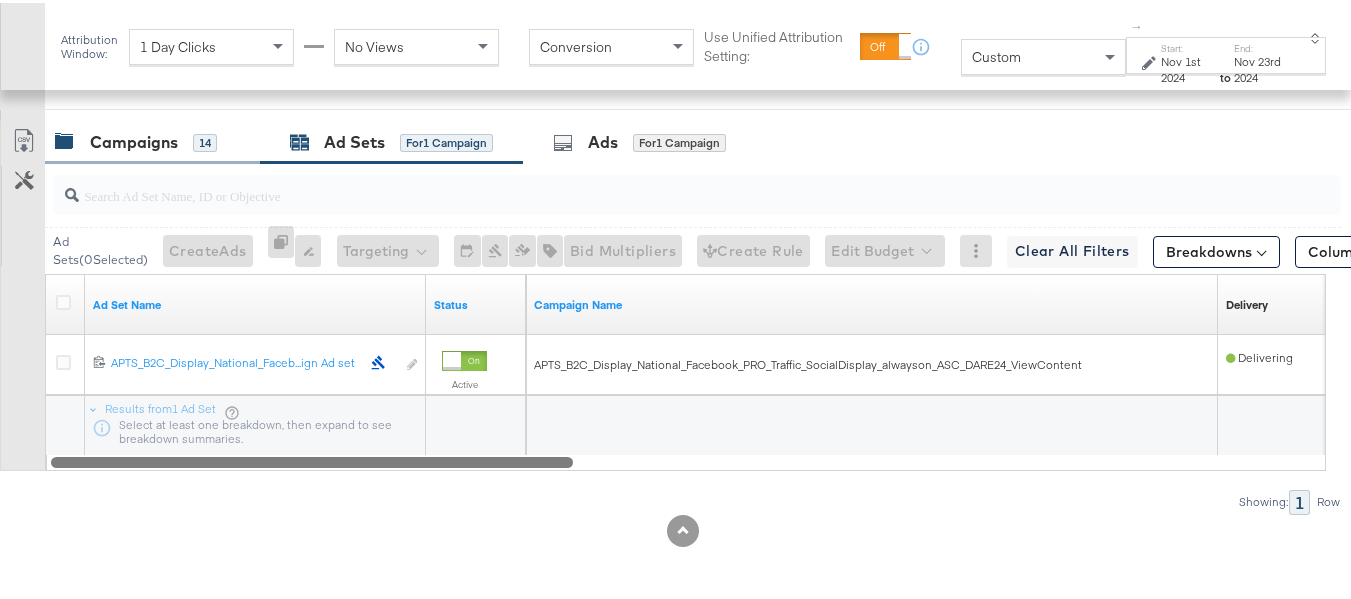 click on "Campaigns 14" at bounding box center [136, 139] 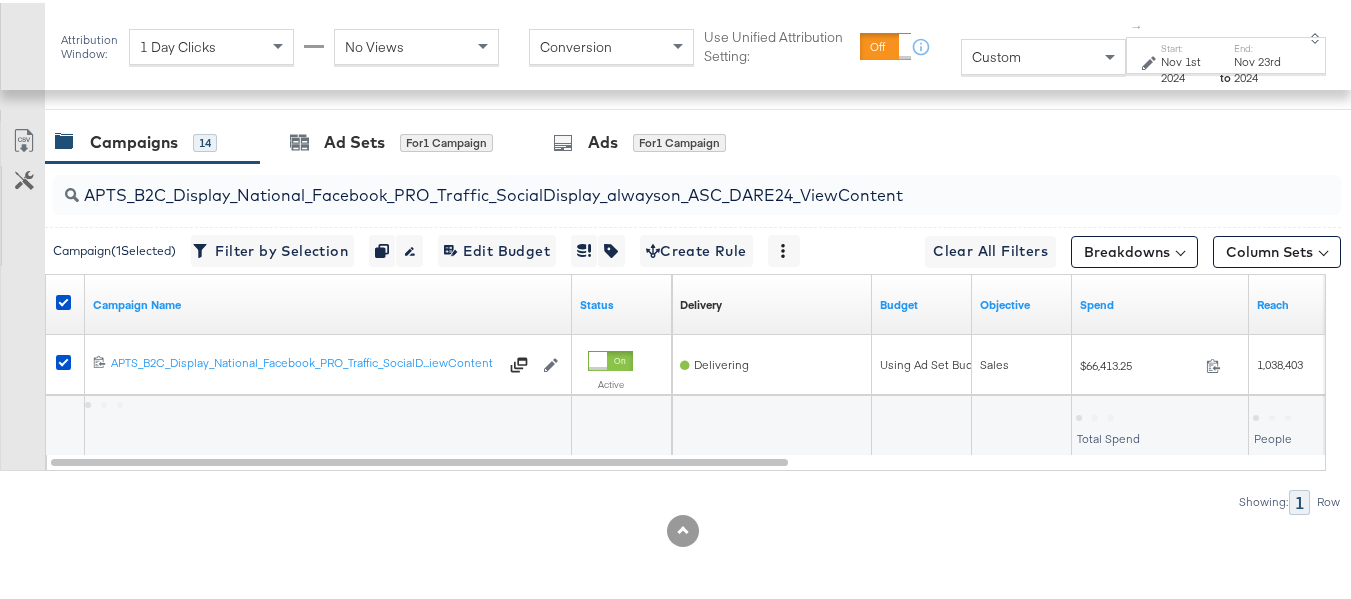 click at bounding box center [66, 302] 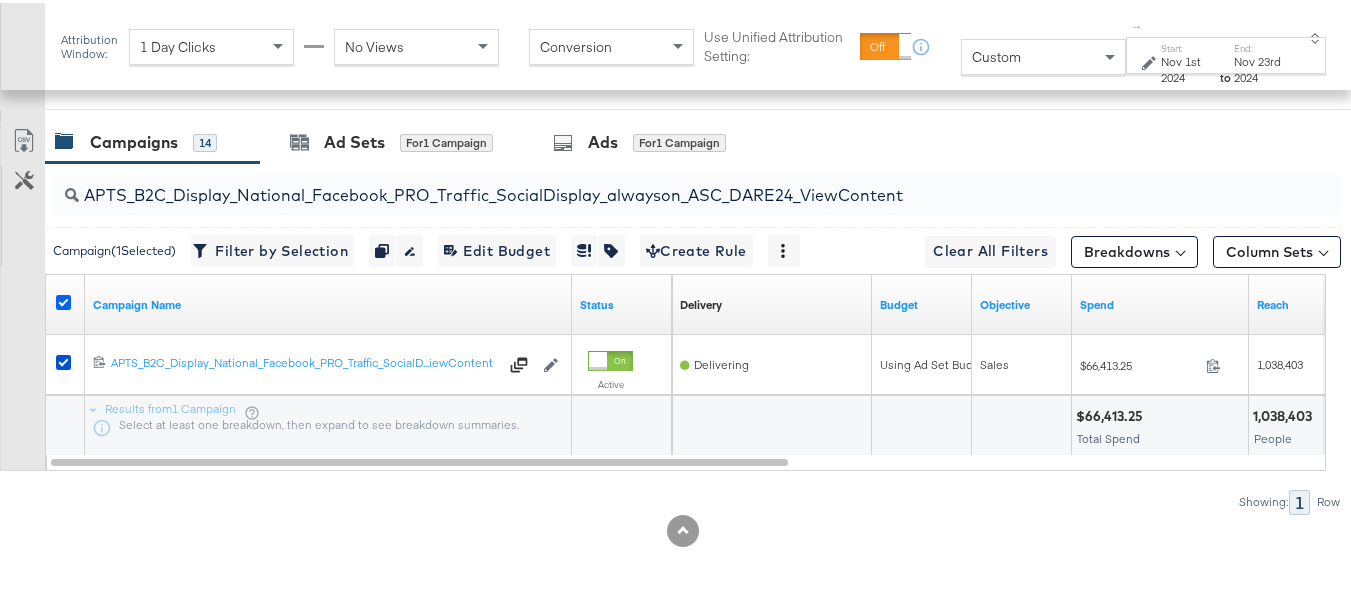 click at bounding box center (63, 299) 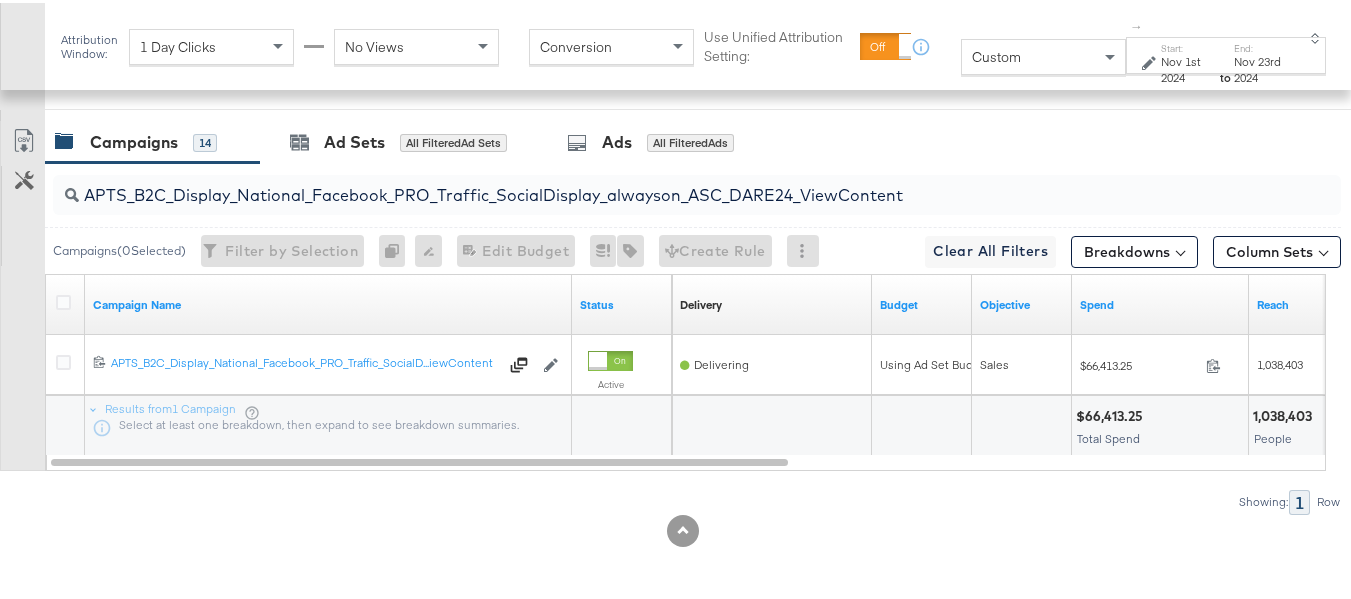 click at bounding box center (66, 302) 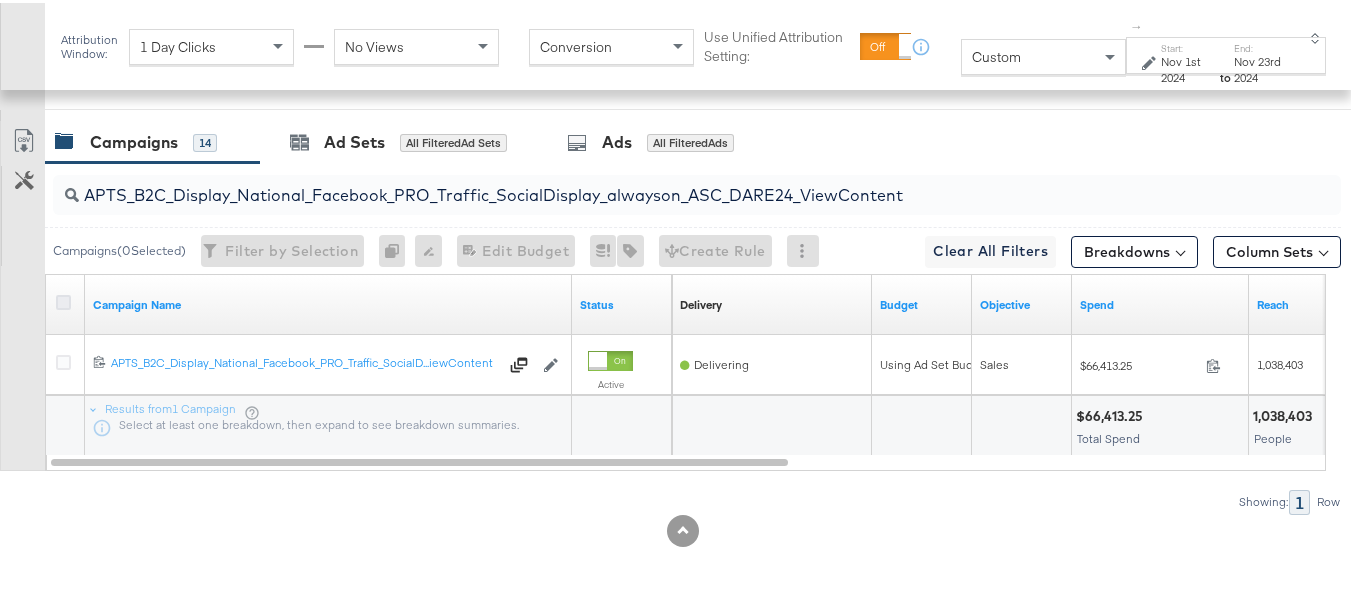 click at bounding box center [63, 299] 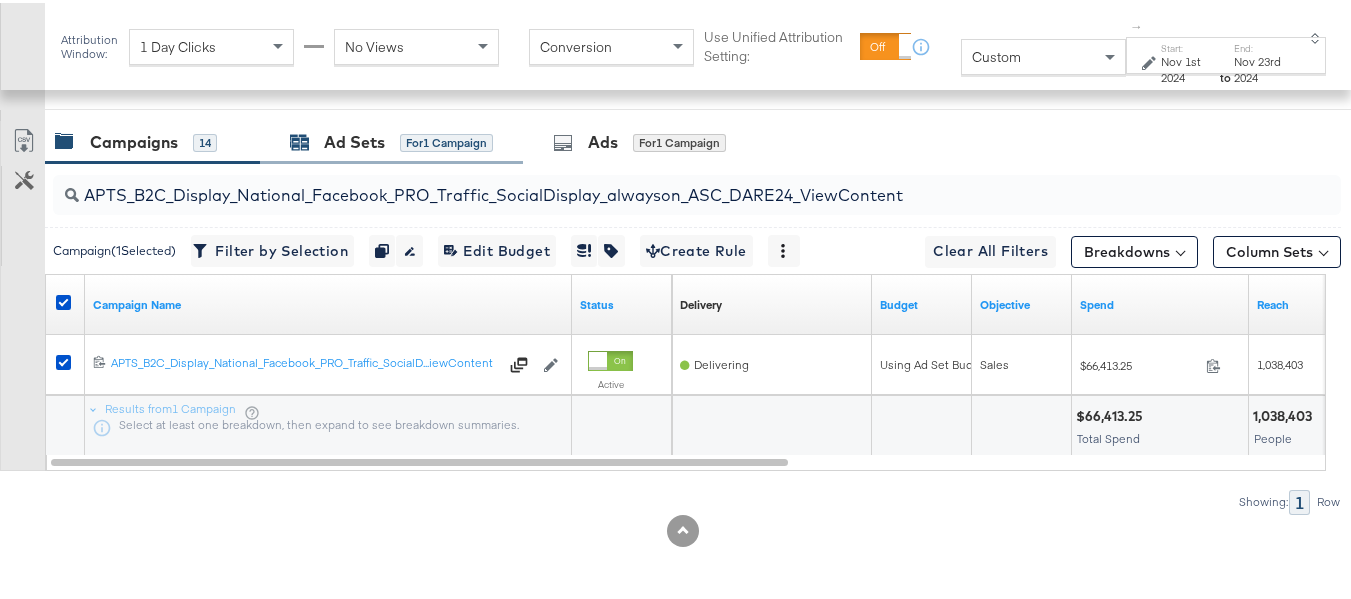 click on "Ad Sets" at bounding box center [354, 139] 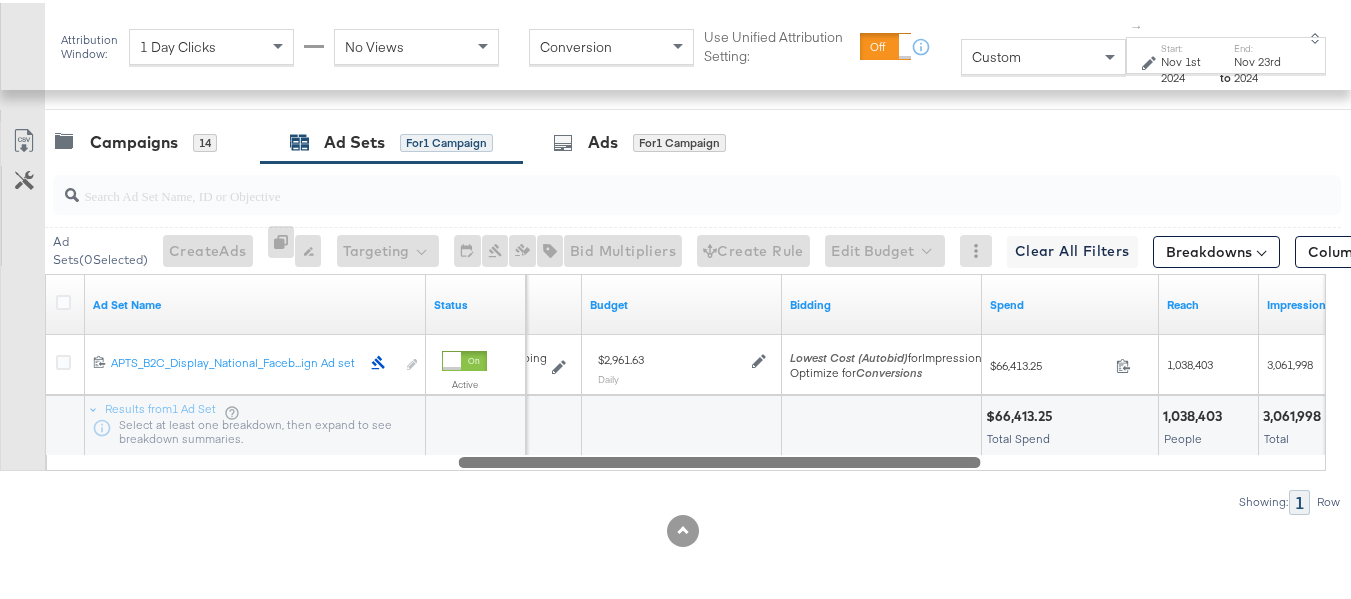 drag, startPoint x: 370, startPoint y: 460, endPoint x: 0, endPoint y: 351, distance: 385.7214 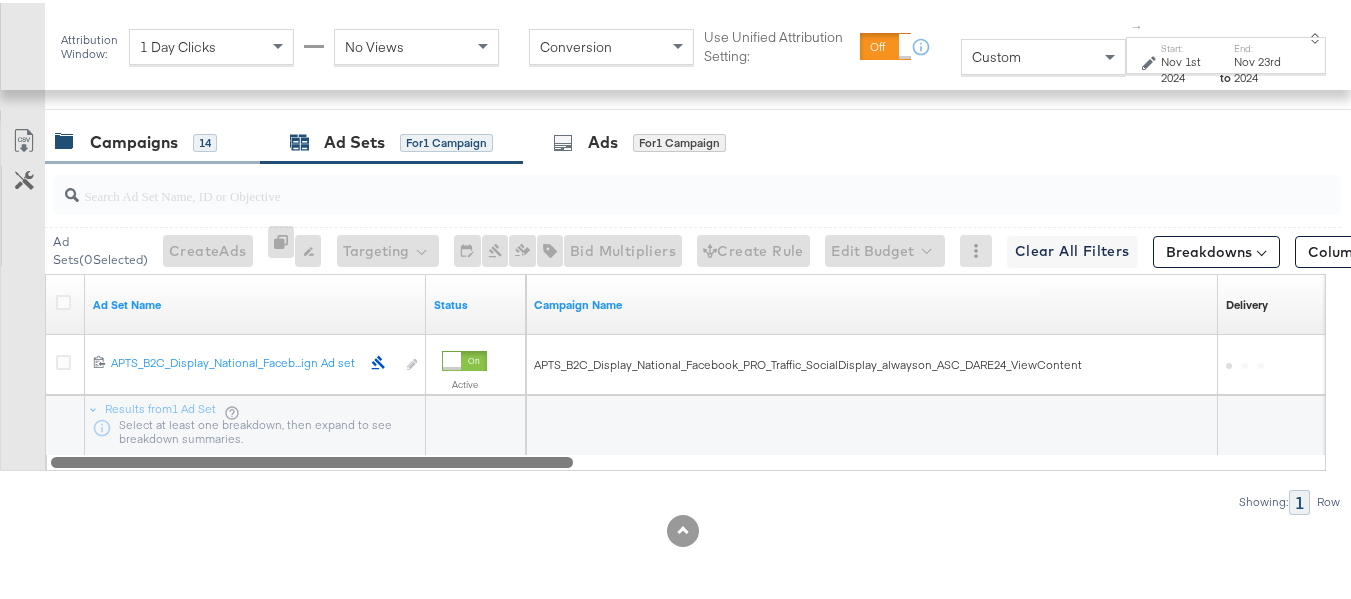 click on "Campaigns" at bounding box center [134, 139] 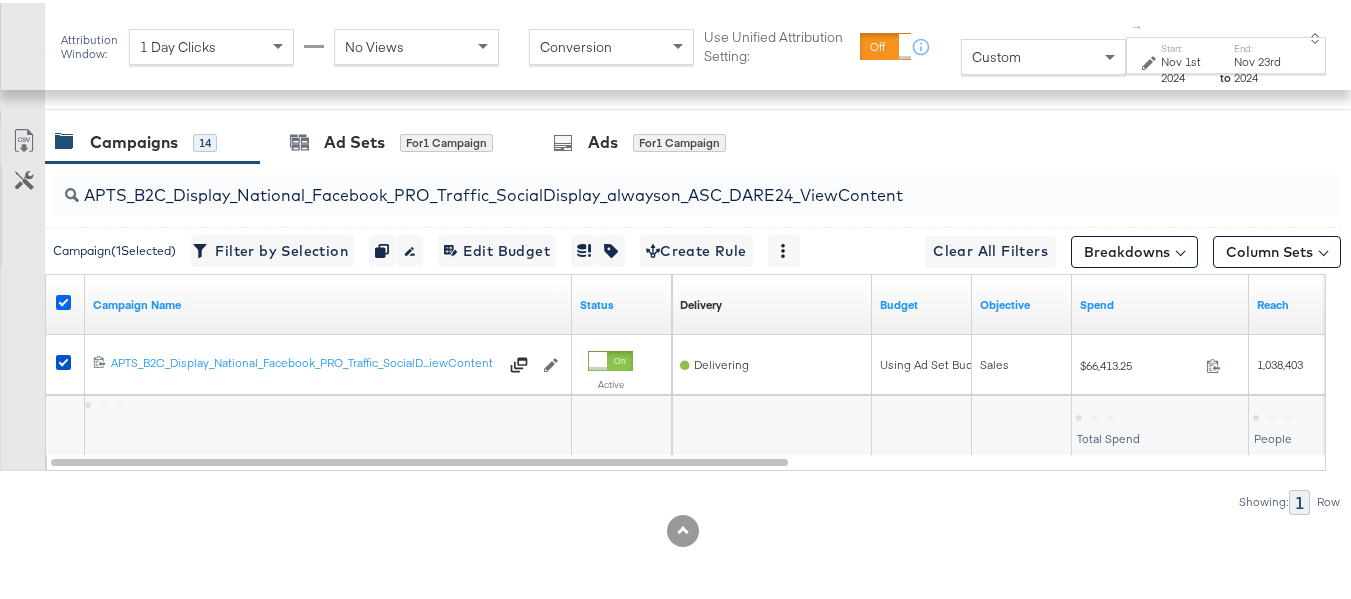 click at bounding box center [63, 299] 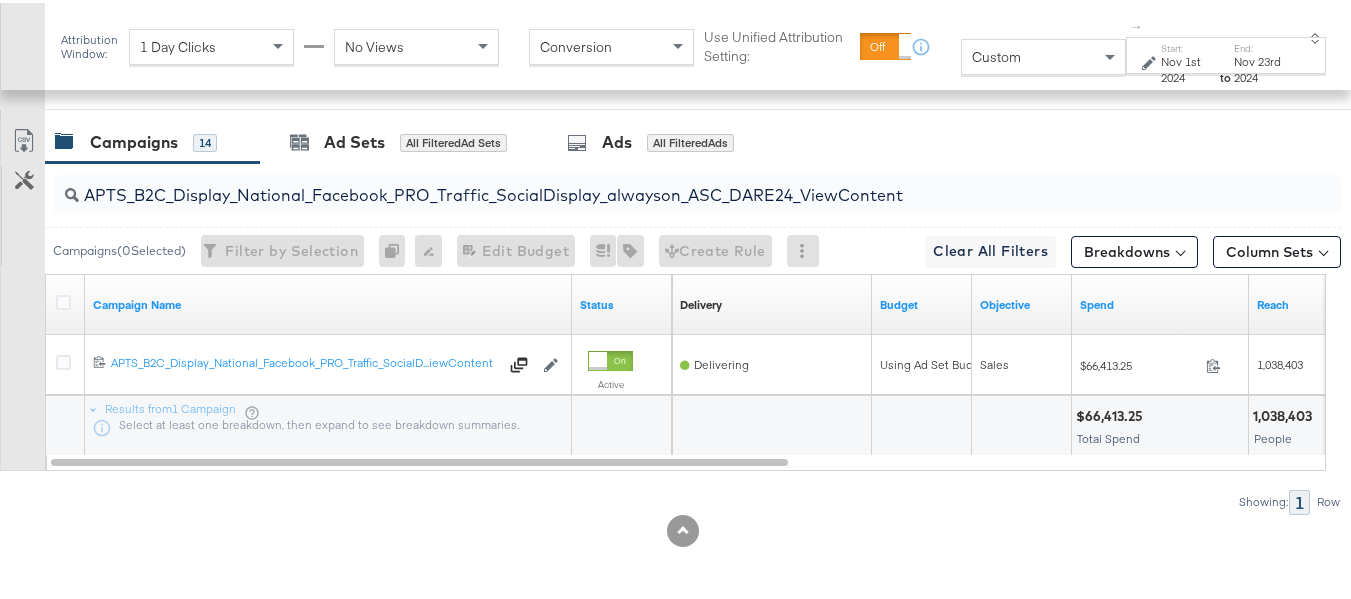 click on "APTS_B2C_Display_National_Facebook_PRO_Traffic_SocialDisplay_alwayson_ASC_DARE24_ViewContent" at bounding box center [653, 184] 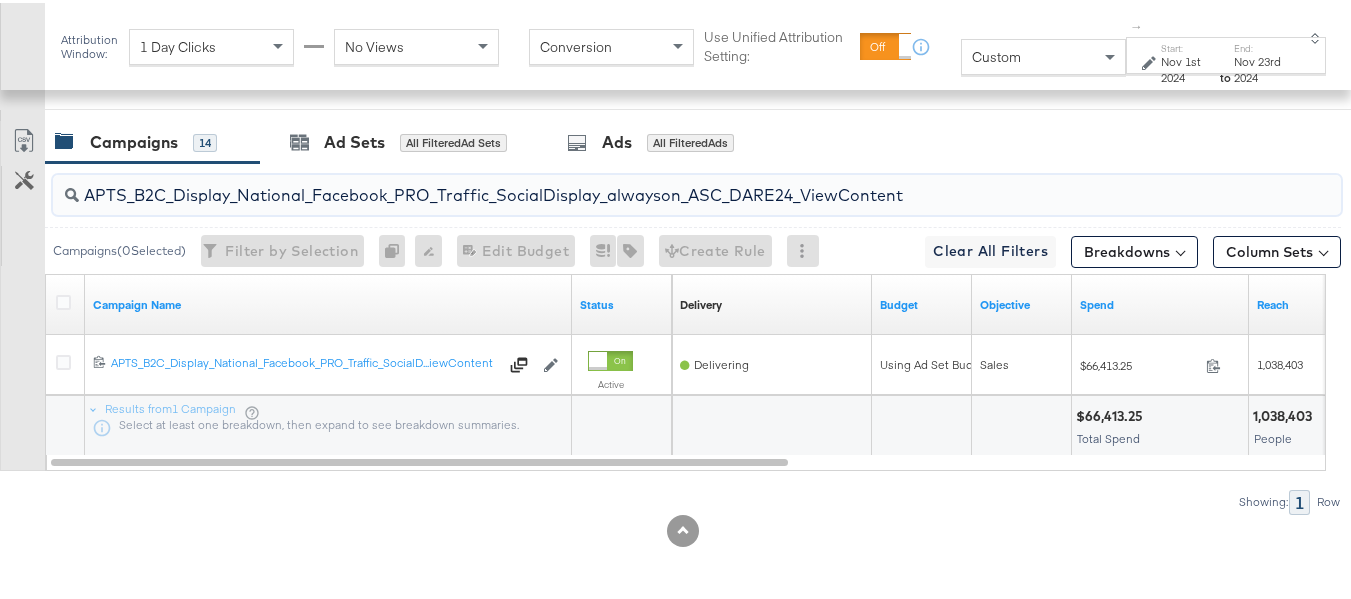 paste on "Leads_SocialDisplay_alwayson_ASC_DARE24_Purchase" 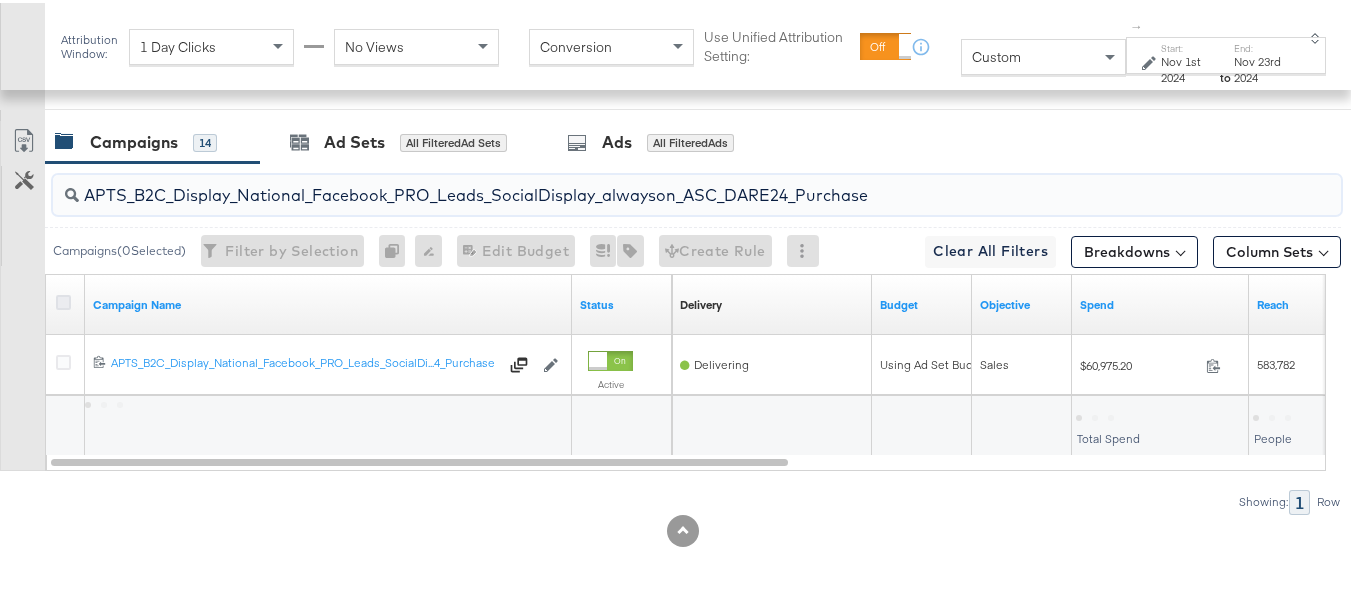 type on "APTS_B2C_Display_National_Facebook_PRO_Leads_SocialDisplay_alwayson_ASC_DARE24_Purchase" 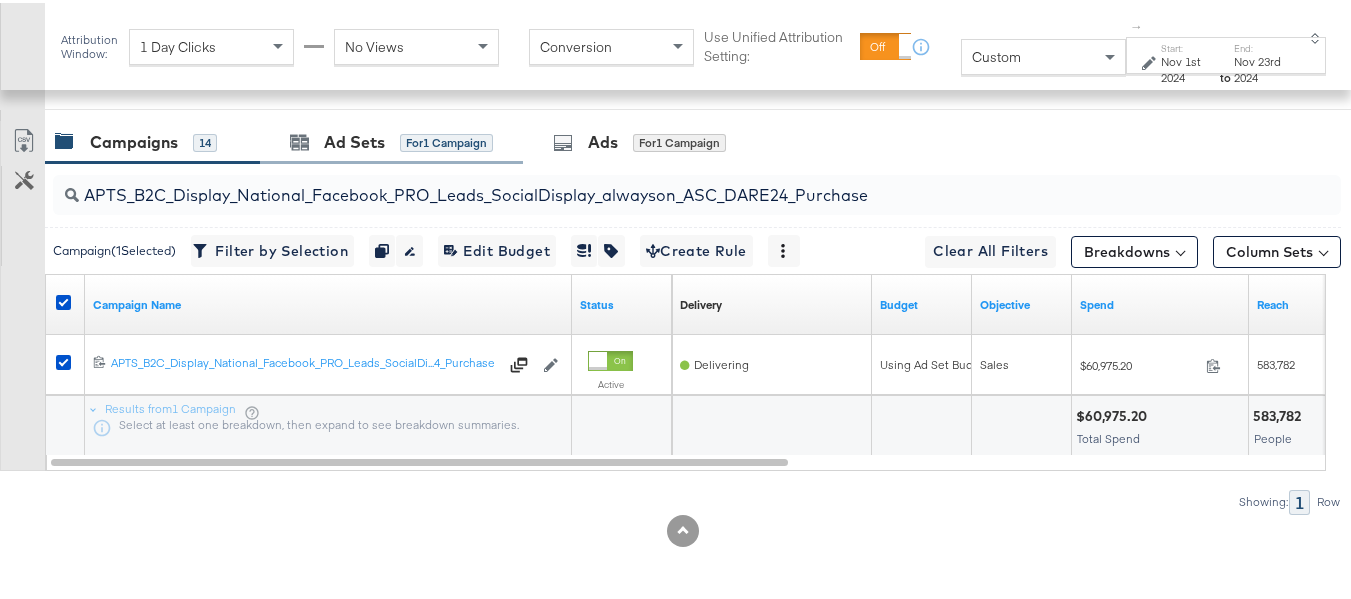 click on "Ad Sets for  1   Campaign" at bounding box center (391, 139) 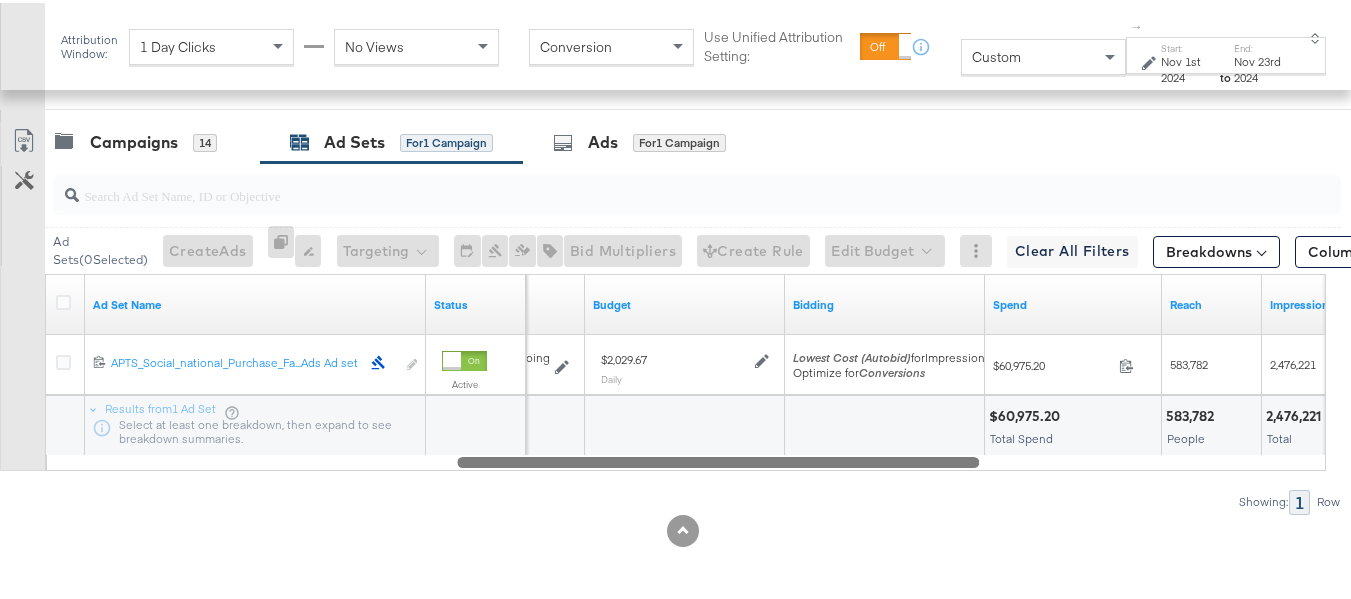 drag, startPoint x: 348, startPoint y: 459, endPoint x: 0, endPoint y: 410, distance: 351.43277 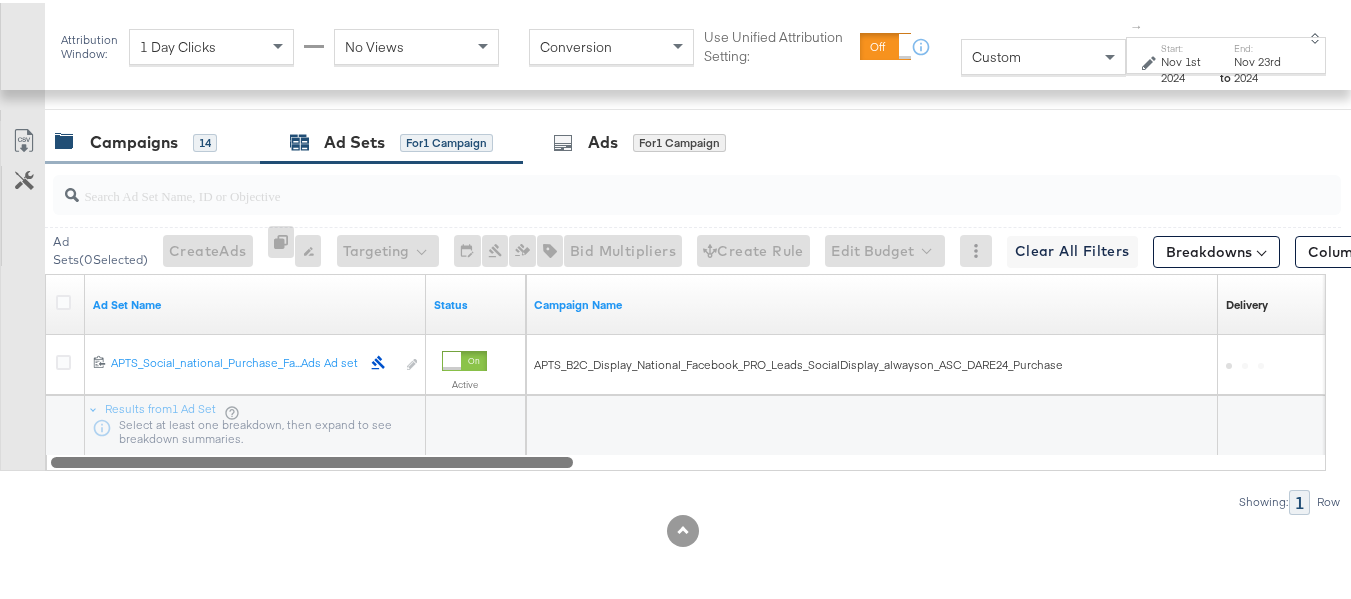 click on "Campaigns 14" at bounding box center (152, 139) 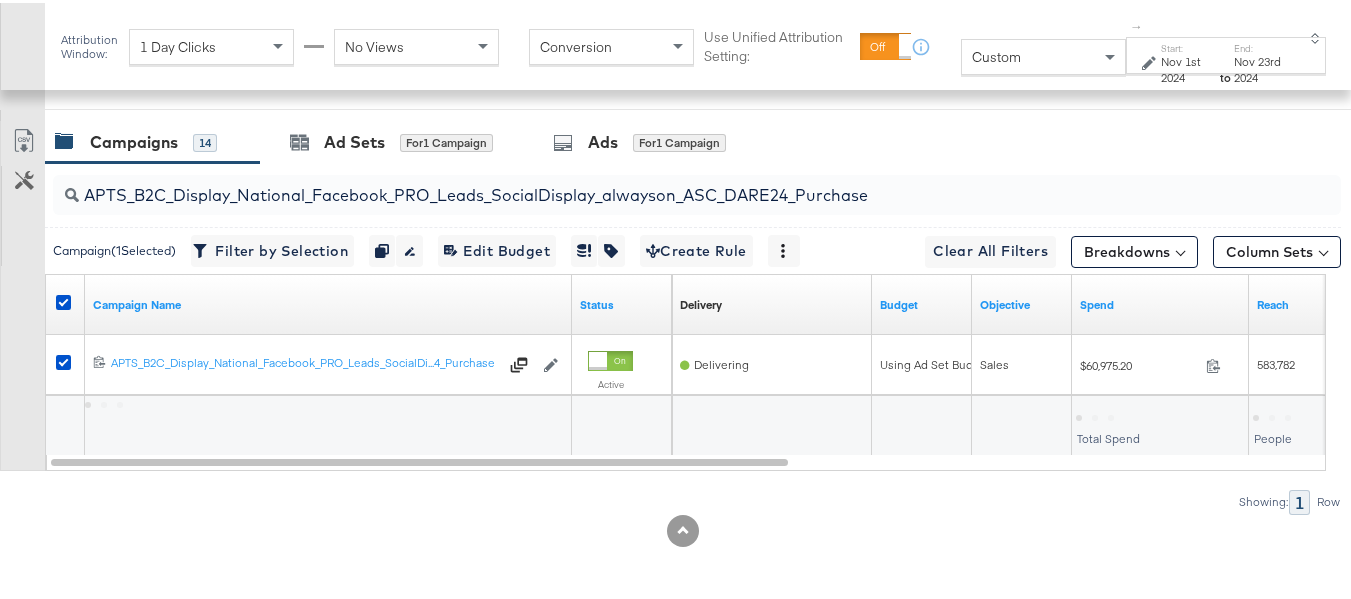 click at bounding box center [66, 302] 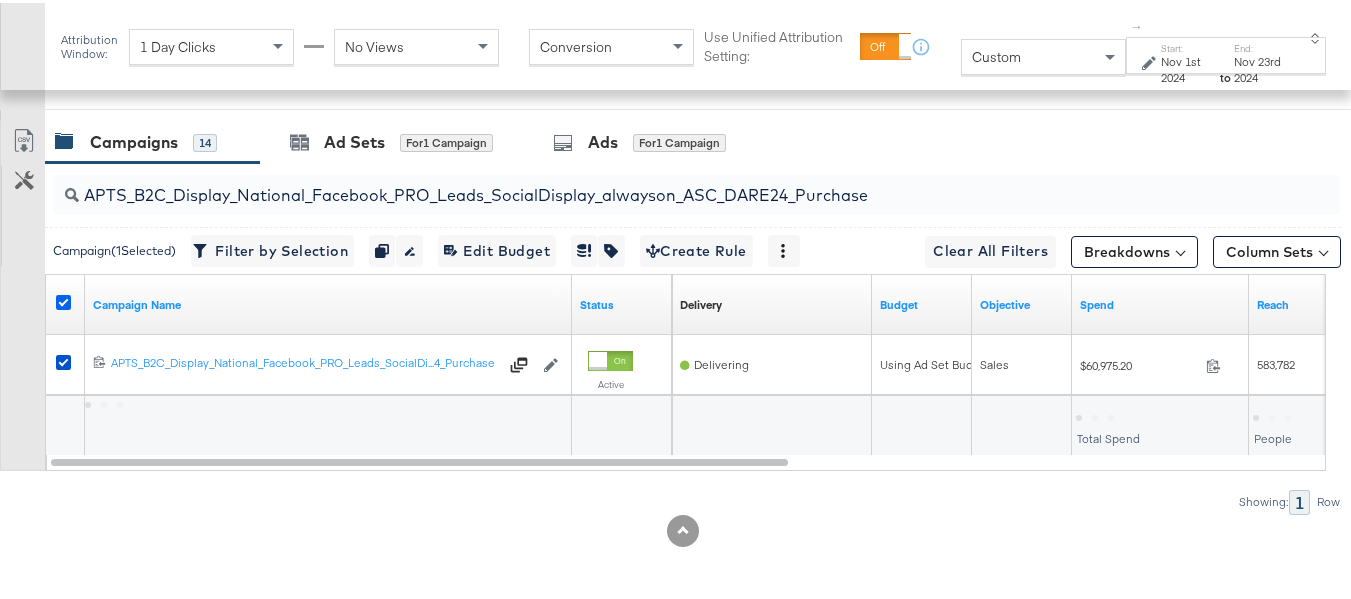 click at bounding box center (63, 299) 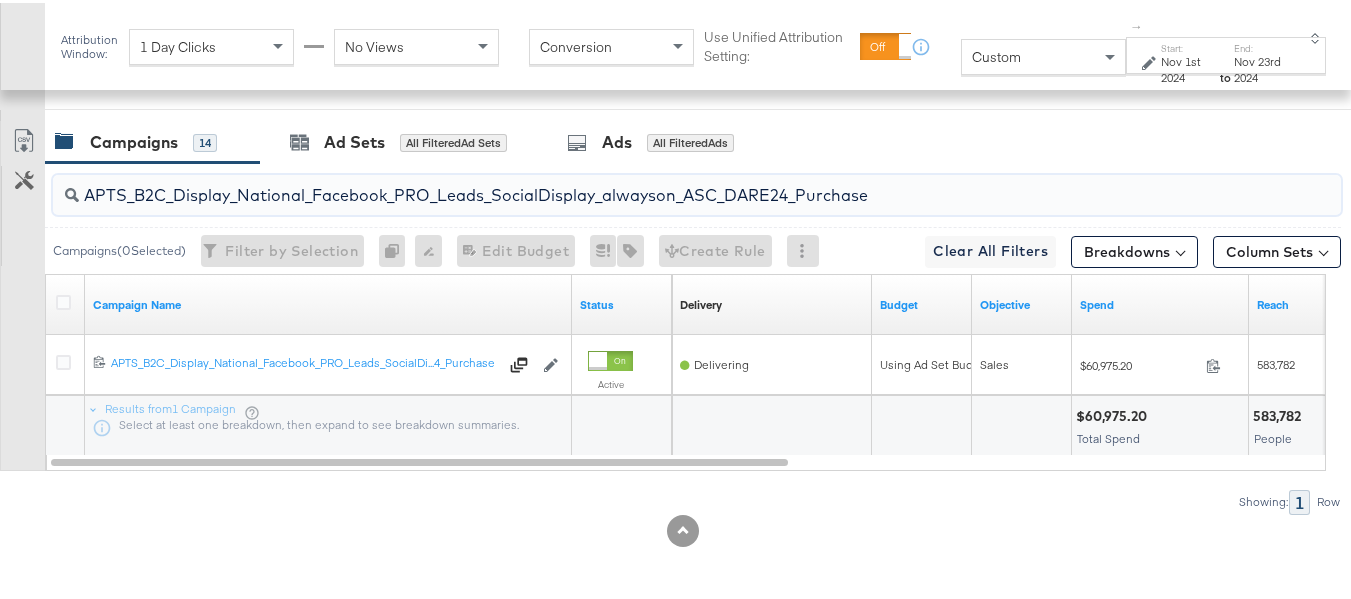 click on "APTS_B2C_Display_National_Facebook_PRO_Leads_SocialDisplay_alwayson_ASC_DARE24_Purchase" at bounding box center [653, 184] 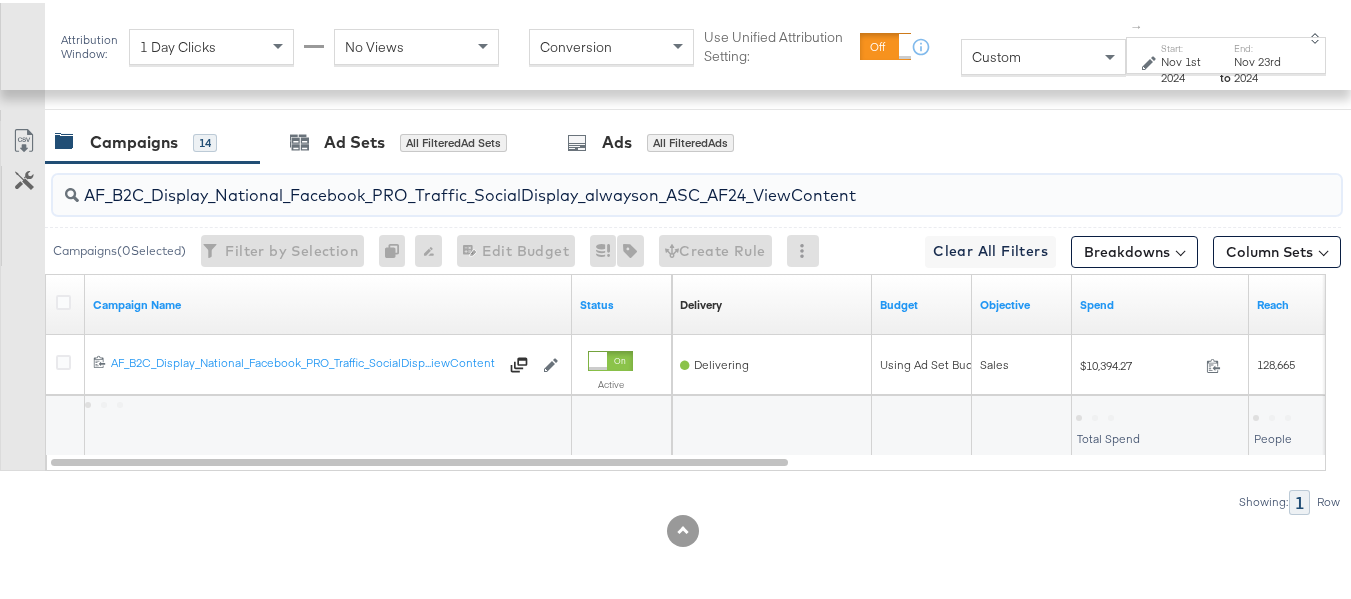 type on "AF_B2C_Display_National_Facebook_PRO_Traffic_SocialDisplay_alwayson_ASC_AF24_ViewContent" 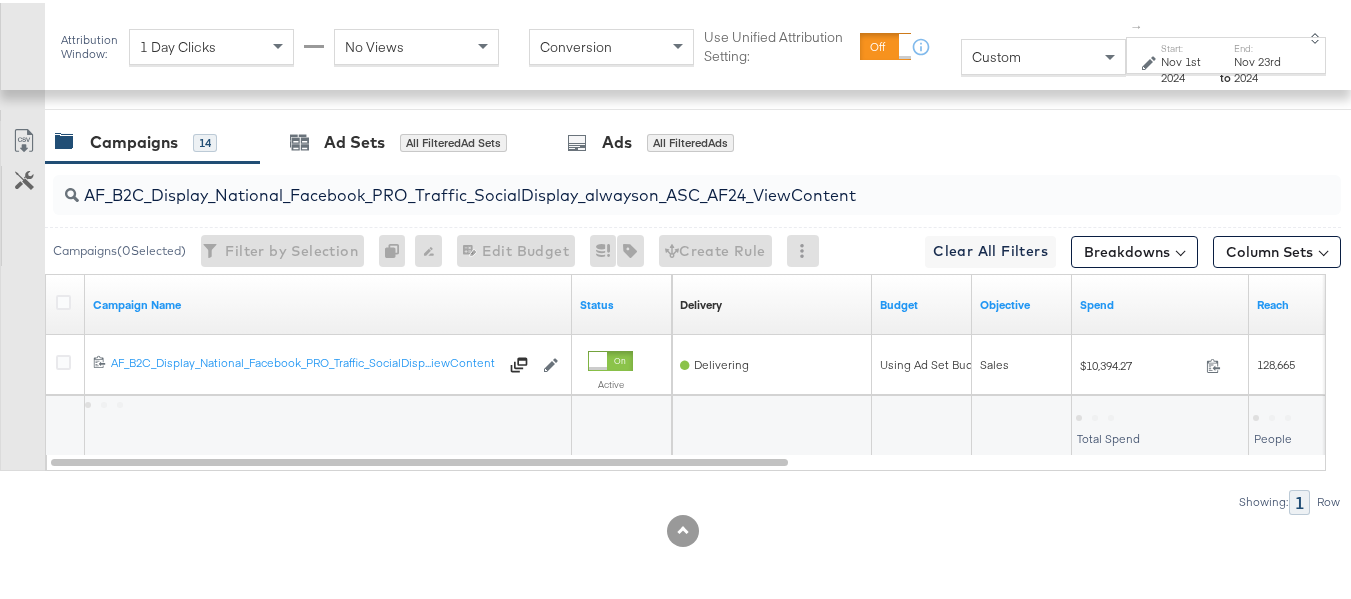 click at bounding box center (66, 302) 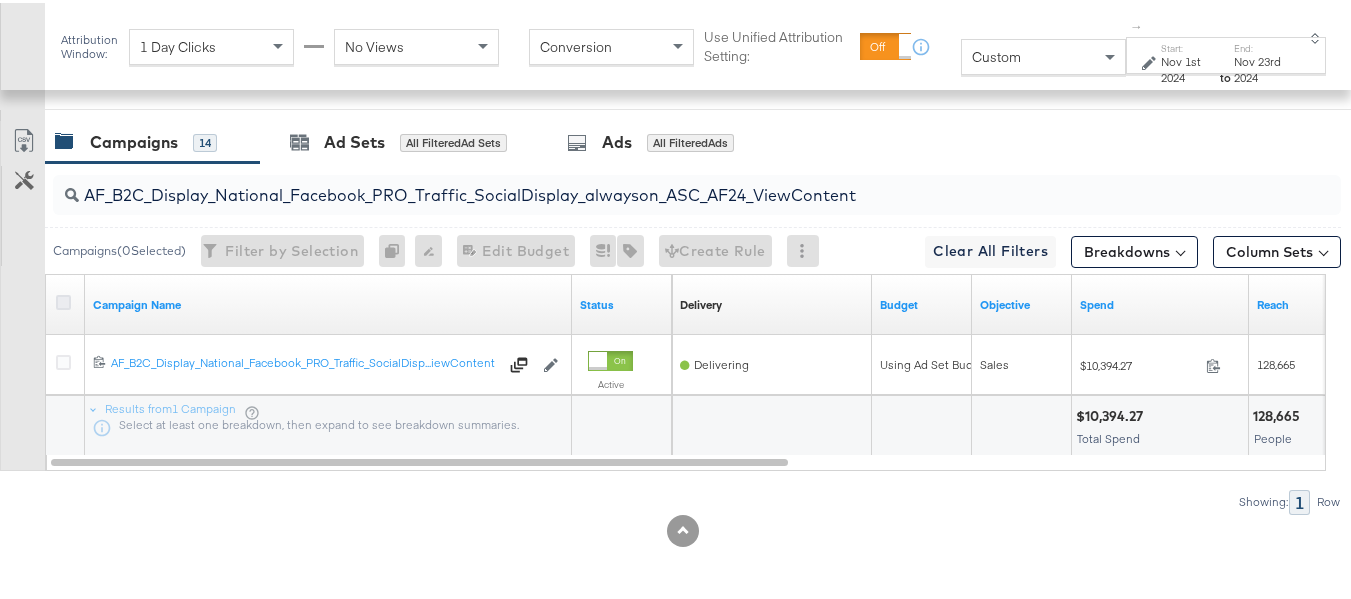 click at bounding box center (63, 299) 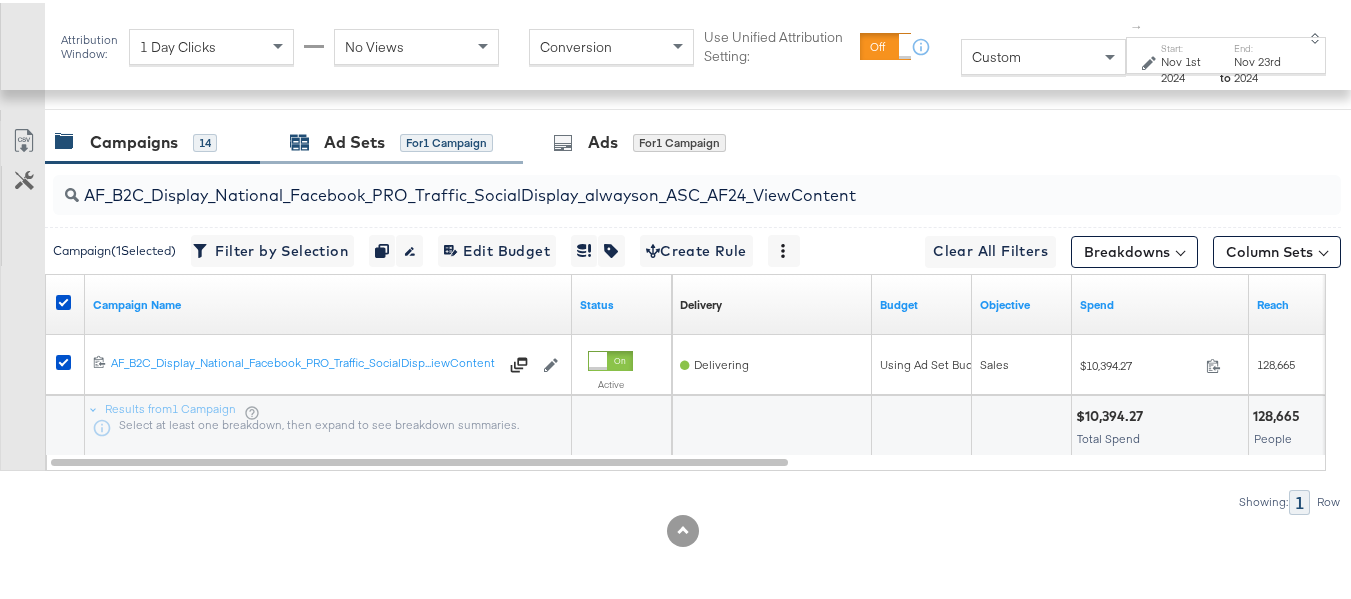 click on "Ad Sets" at bounding box center [354, 139] 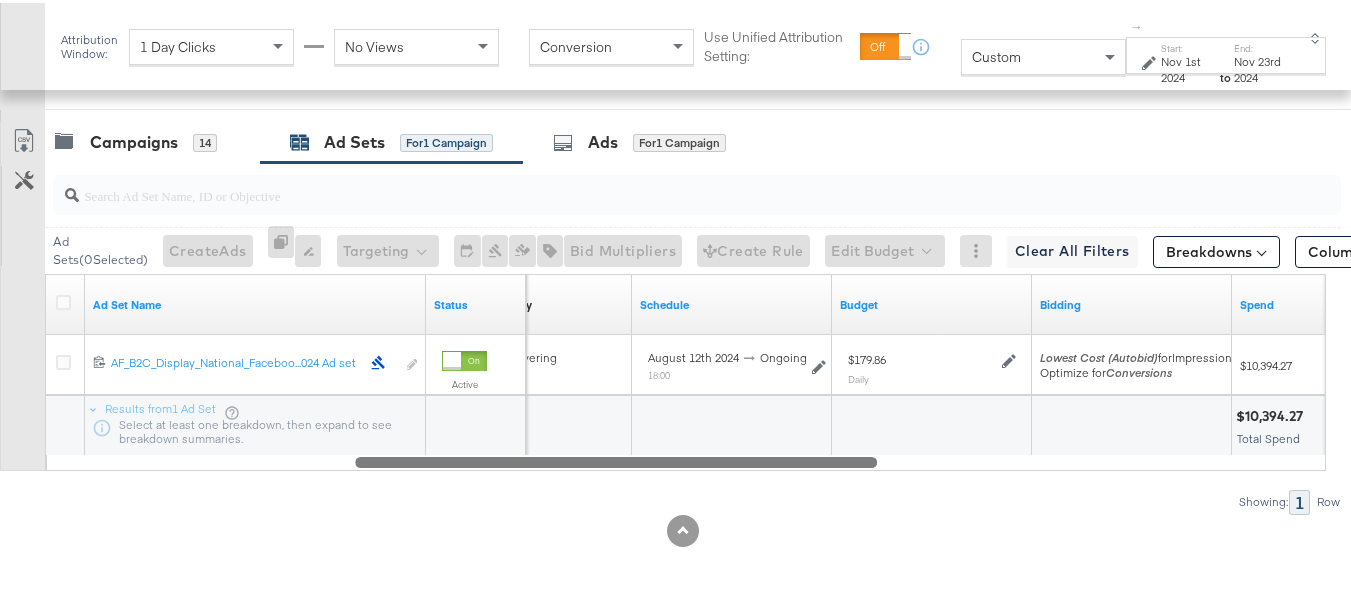 drag, startPoint x: 384, startPoint y: 457, endPoint x: 170, endPoint y: 469, distance: 214.33618 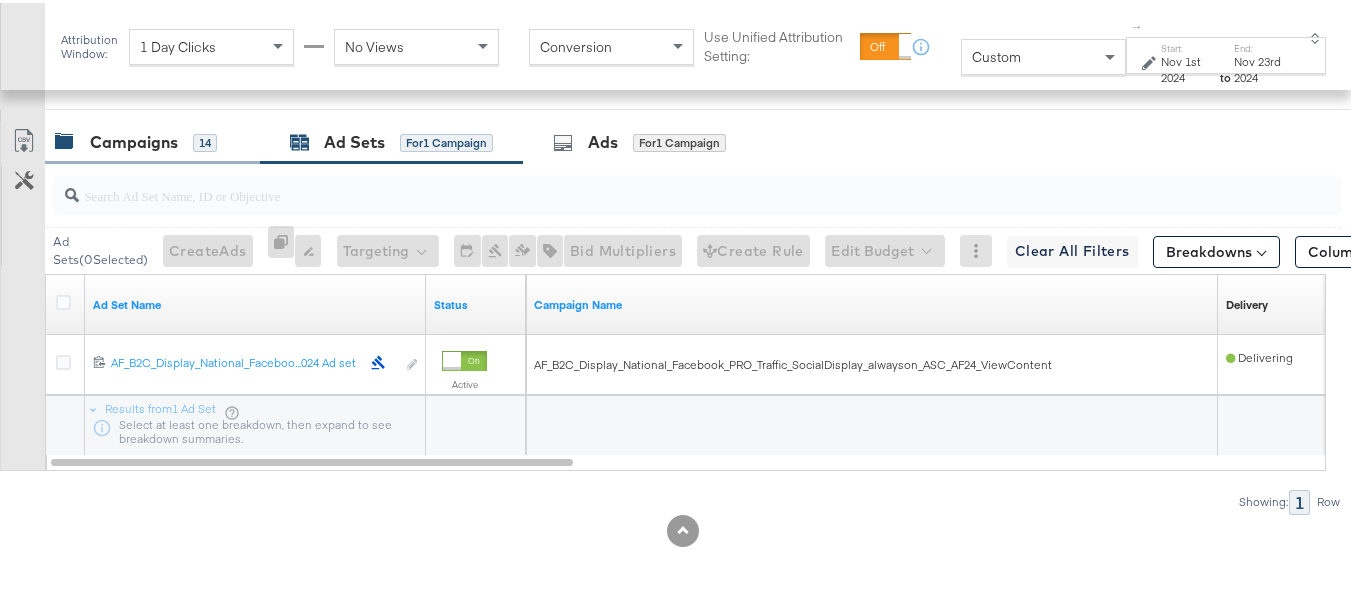 click on "Campaigns 14" at bounding box center (152, 139) 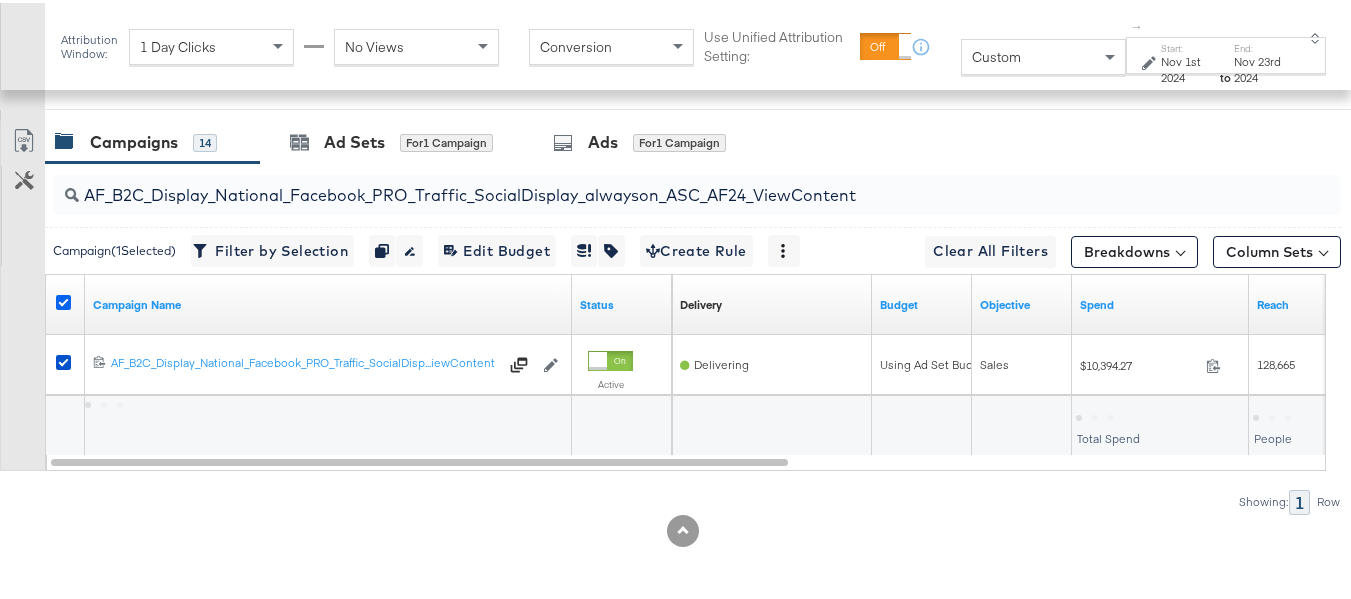 click at bounding box center [63, 299] 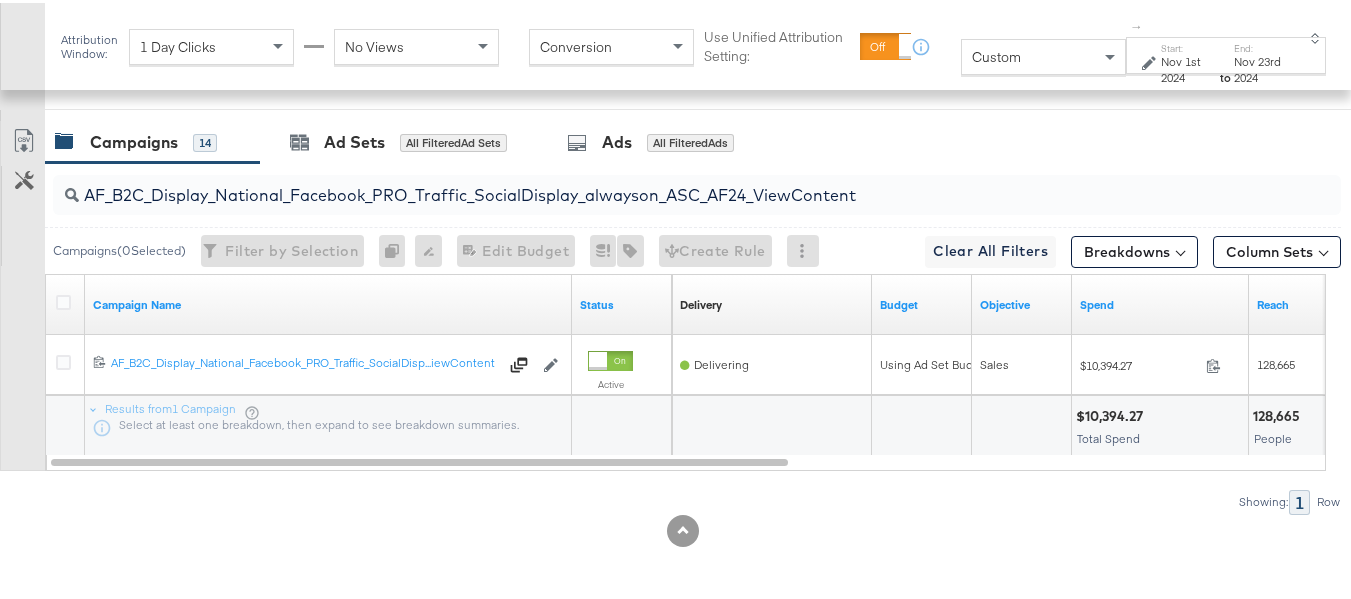 click on "AF_B2C_Display_National_Facebook_PRO_Traffic_SocialDisplay_alwayson_ASC_AF24_ViewContent" at bounding box center (697, 192) 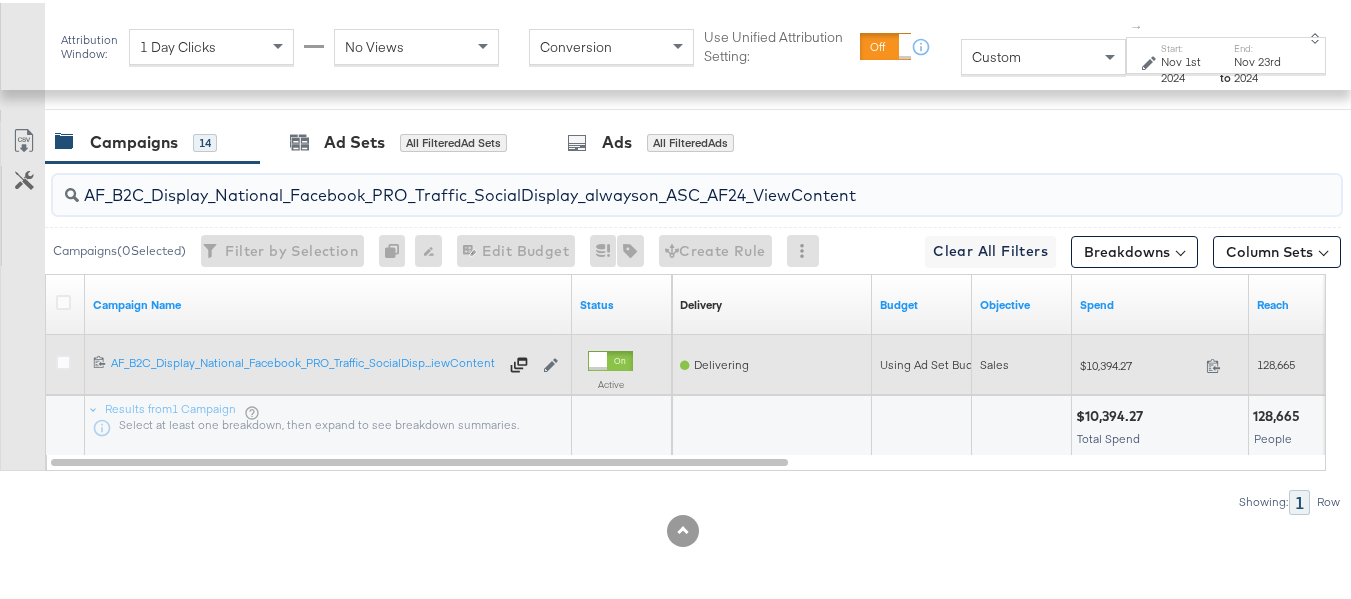 paste on "FR_B2C_Display_National_Facebook_PRO_Traffic_SocialDisplay_alwayson_ASC_FR" 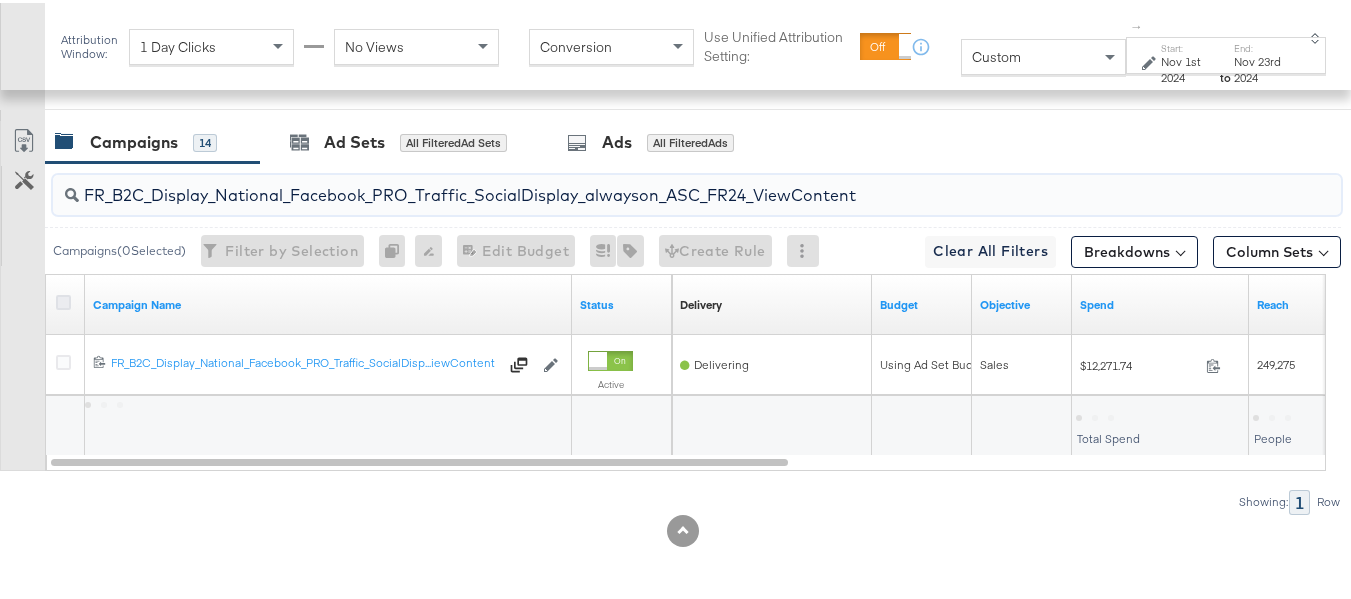 type on "FR_B2C_Display_National_Facebook_PRO_Traffic_SocialDisplay_alwayson_ASC_FR24_ViewContent" 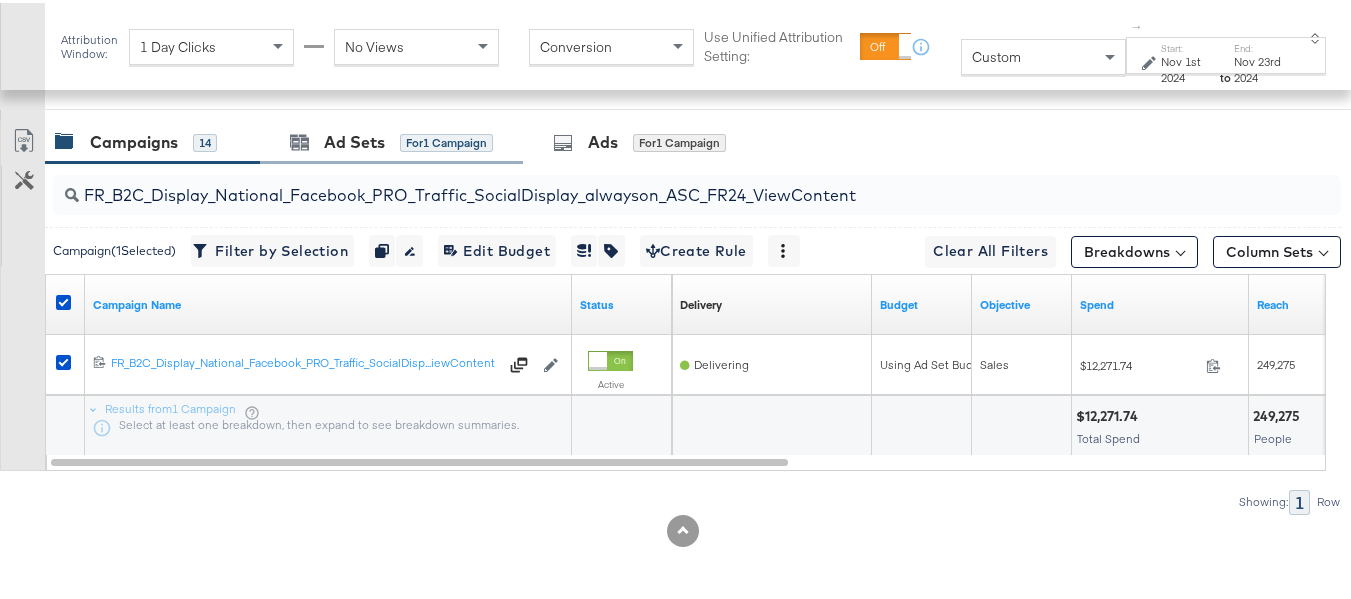 click on "Ad Sets for  1   Campaign" at bounding box center [391, 139] 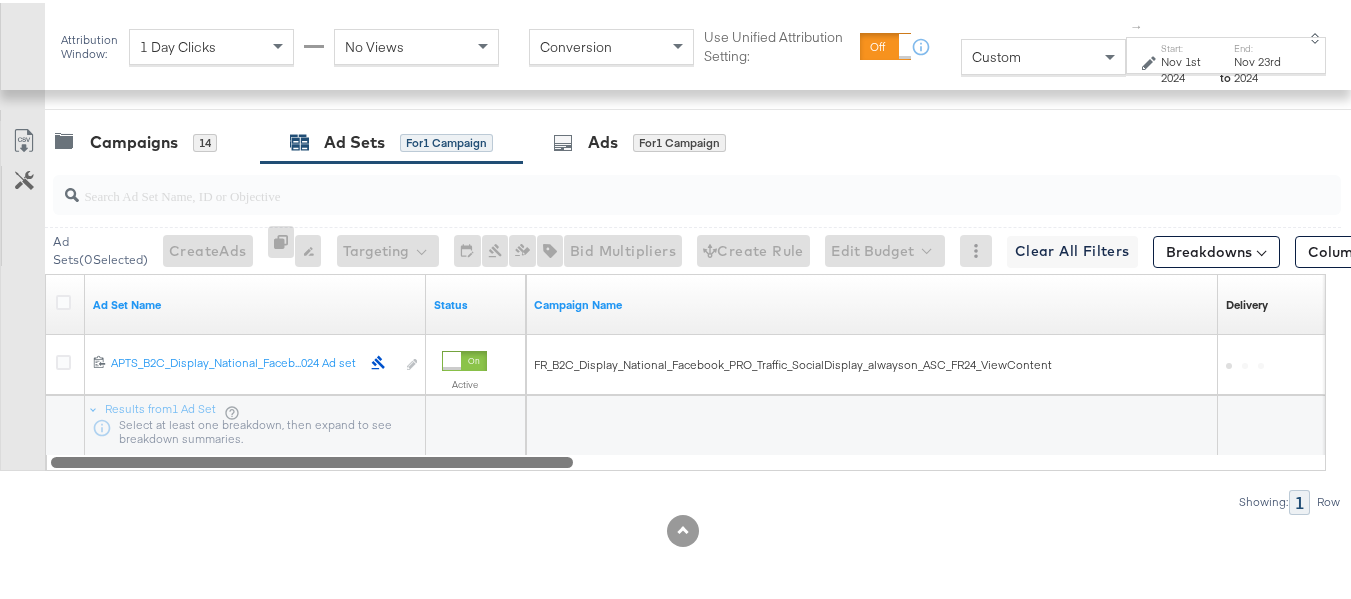 drag, startPoint x: 416, startPoint y: 464, endPoint x: 160, endPoint y: 429, distance: 258.3815 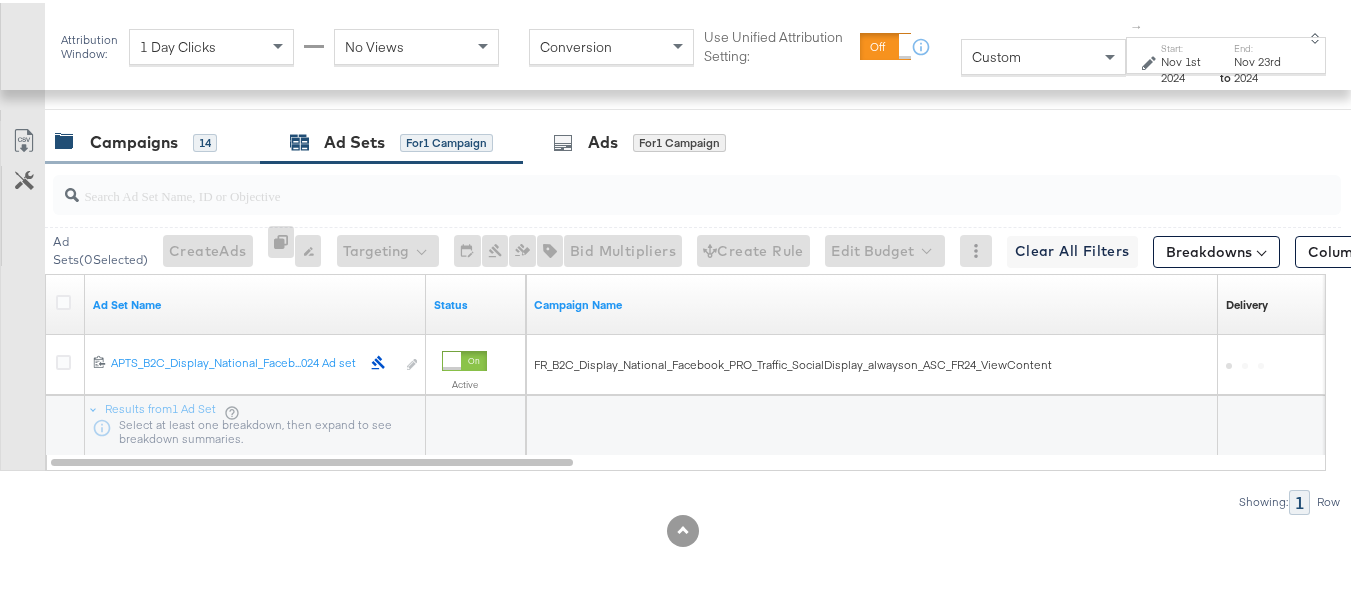 click on "Campaigns 14" at bounding box center [152, 139] 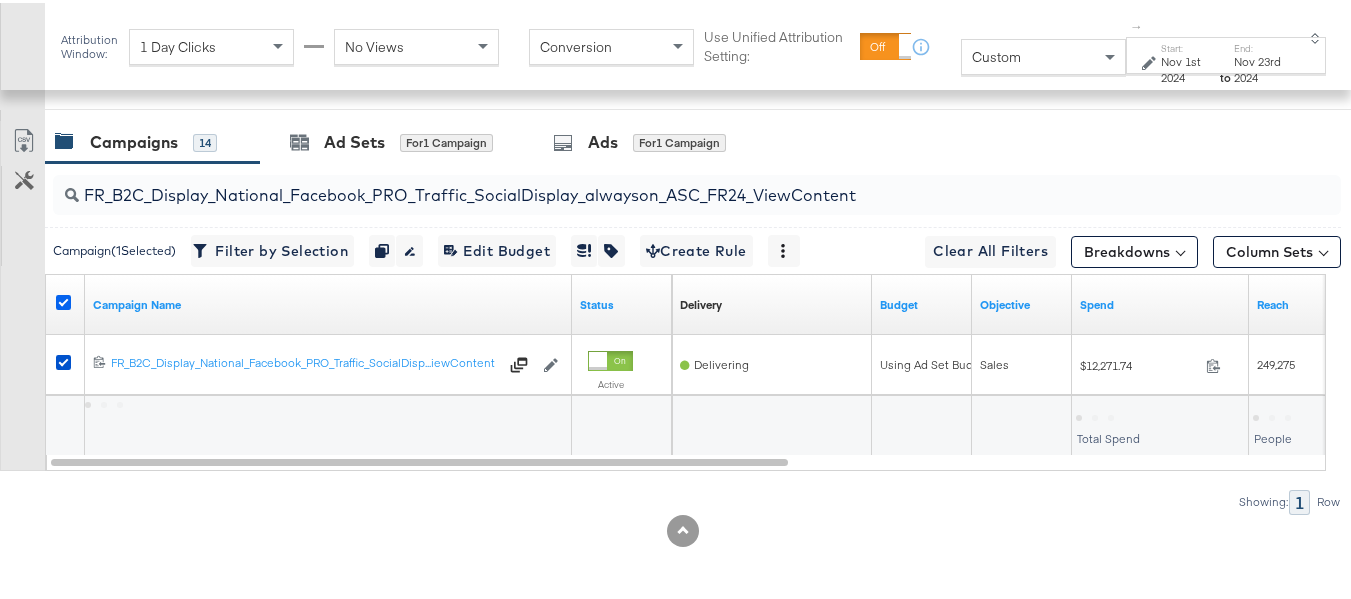 click at bounding box center [63, 299] 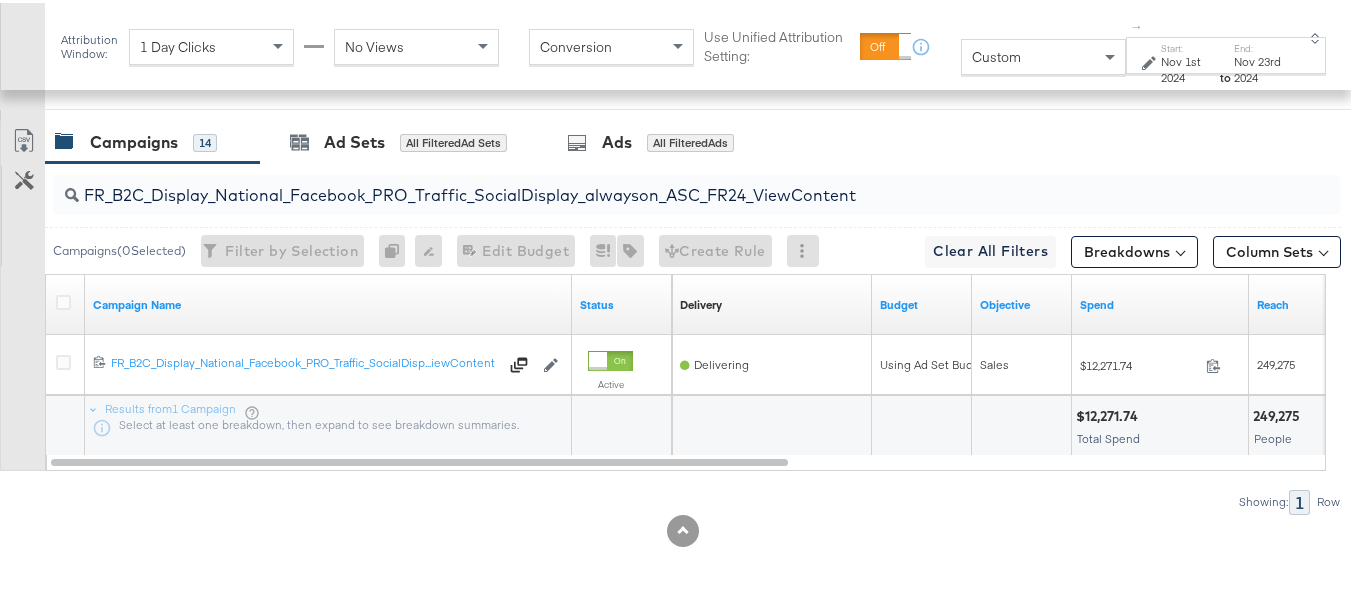 click on "FR_B2C_Display_National_Facebook_PRO_Traffic_SocialDisplay_alwayson_ASC_FR24_ViewContent" at bounding box center [653, 184] 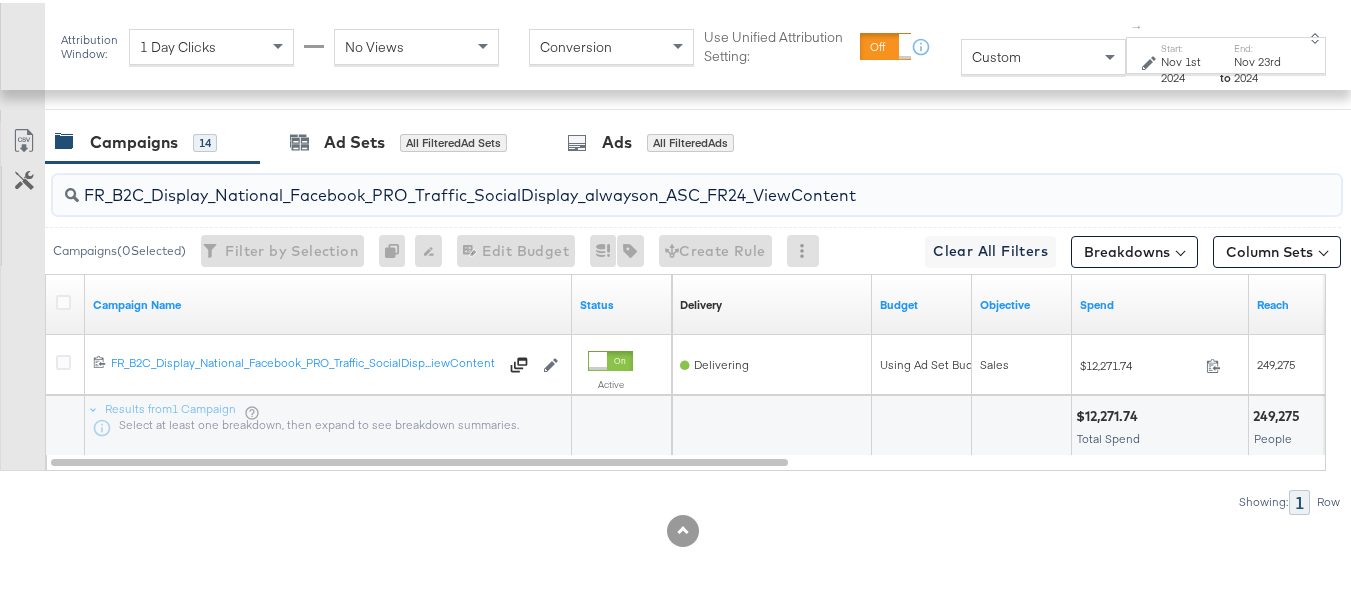 paste on "AHL_B2C_Display_National_Facebook_PRO_Traffic_SocialDisplay_alwayson_ASC_AHL" 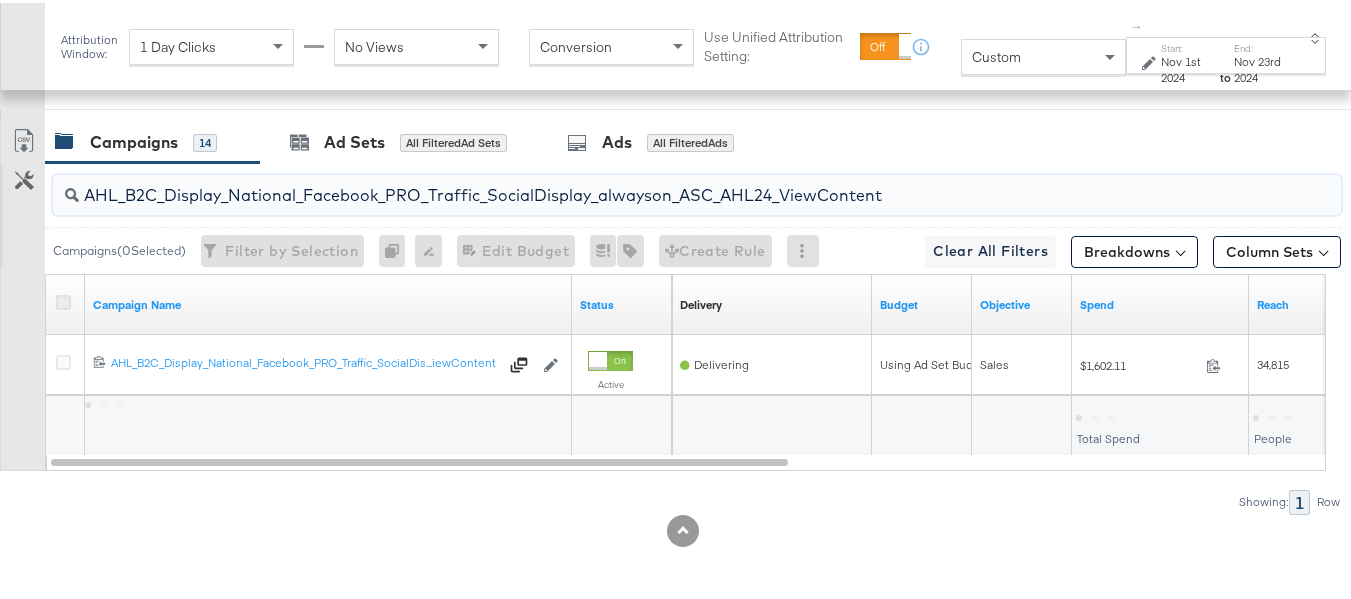 type on "AHL_B2C_Display_National_Facebook_PRO_Traffic_SocialDisplay_alwayson_ASC_AHL24_ViewContent" 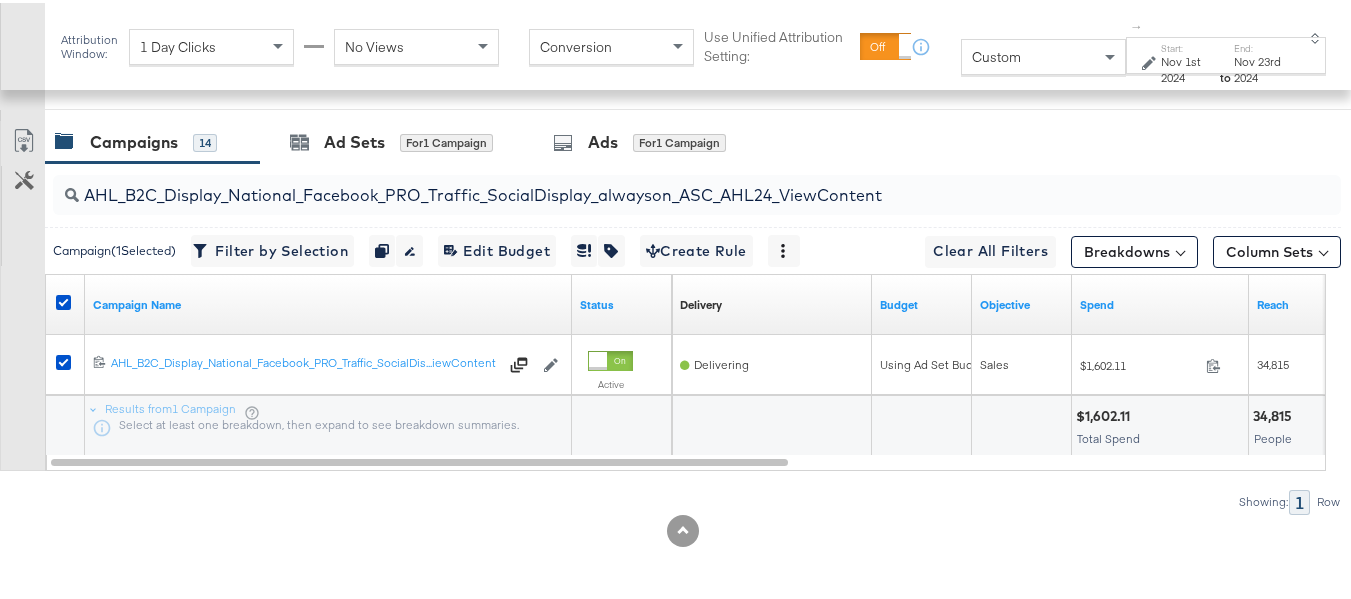 click at bounding box center (683, 115) 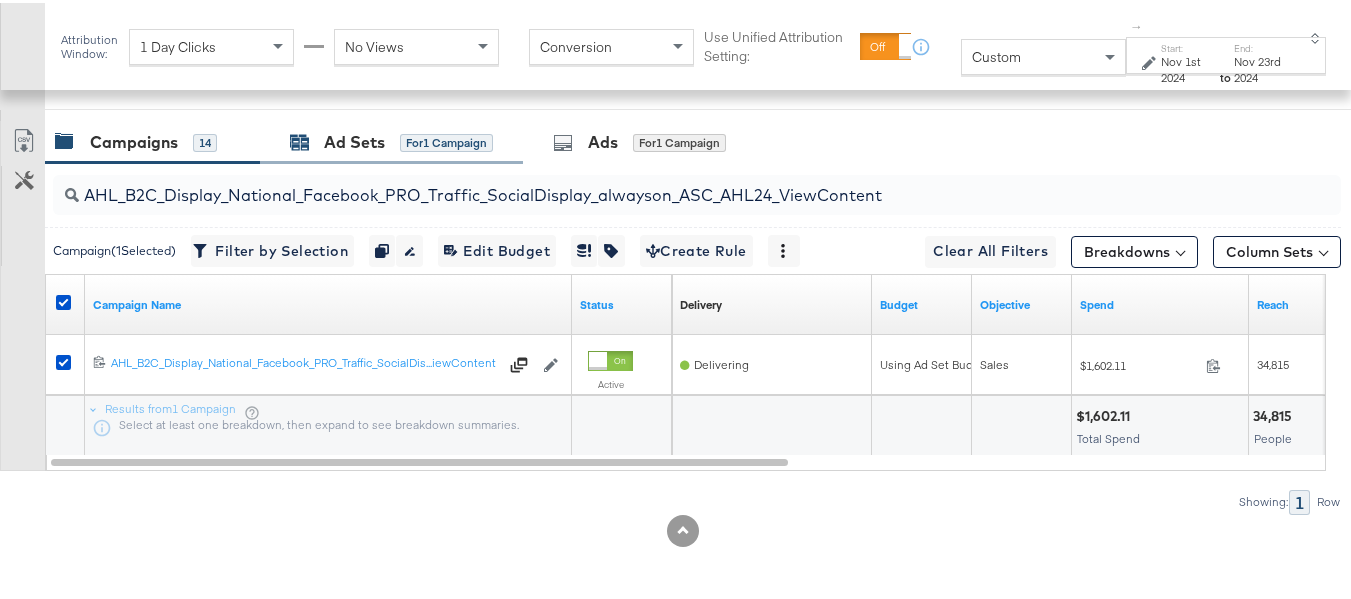 click on "Ad Sets" at bounding box center [354, 139] 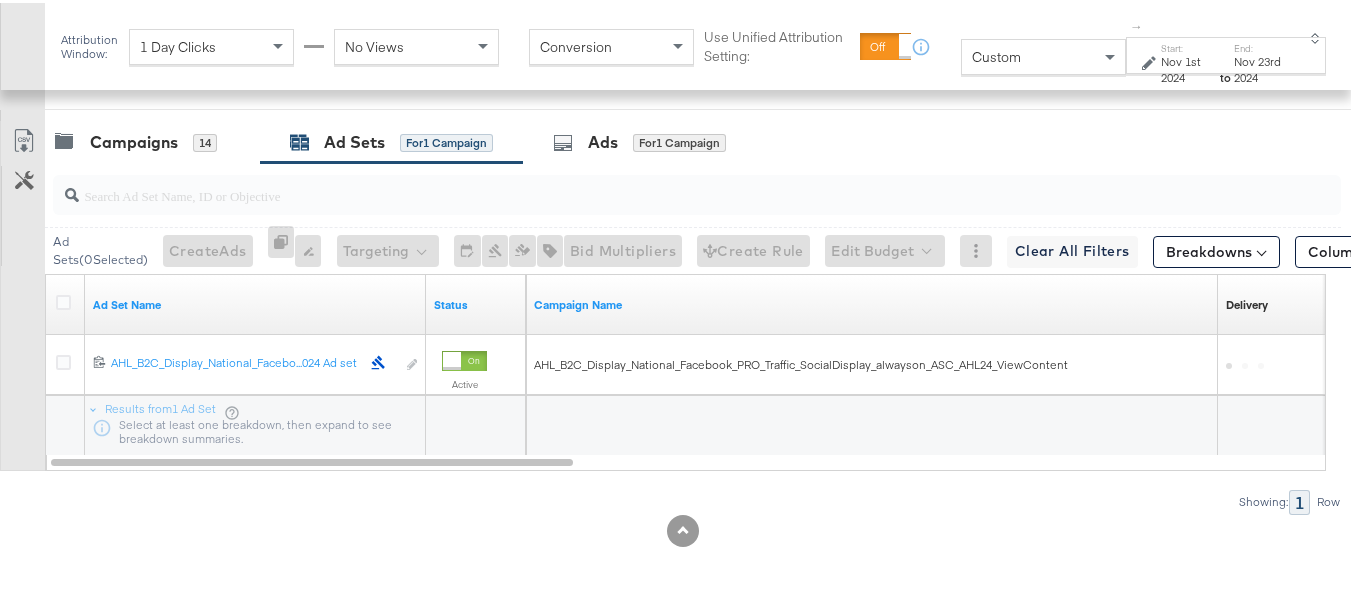 click on "Ad Sets  ( 0  Selected) Create  Ads At least one ad set must be selected 0 Rename  0 ad sets Edit  0 ad sets  targeting Targeting Edit Schedule for  0 ad sets Edit Bid for  0 ad sets Edit Bid Type for  0 ad sets Tags for  0 campaigns Bid Multipliers Bid Multipliers allow you to define bids separately by audience segments without splitting them into different ad sets.   Create Rule Edit  0  Ad Set  Budgets Edit Budget Clear All Filters This clears all applied filters Breakdowns Column Sets Customize KPIs Export as CSV Ad Set Name Status Campaign Name Delivery Sorting Unavailable 120213429929020614 AHL_B2C_Display_National_Facebook_PRO_Leads_SocialDisplay_alwayson_Prospecting-Advantage+_View Content_2024 Ad set AHL_B2C_Display_National_Facebo...024 Ad set Edit ad set   Active   AHL_B2C_Display_National_Facebook_PRO_Traffic_SocialDisplay_alwayson_ASC_AHL24_ViewContent     Results from  1   Ad Set Select at least one breakdown, then expand to see breakdown summaries.          Showing:   1    Row" at bounding box center [670, 335] 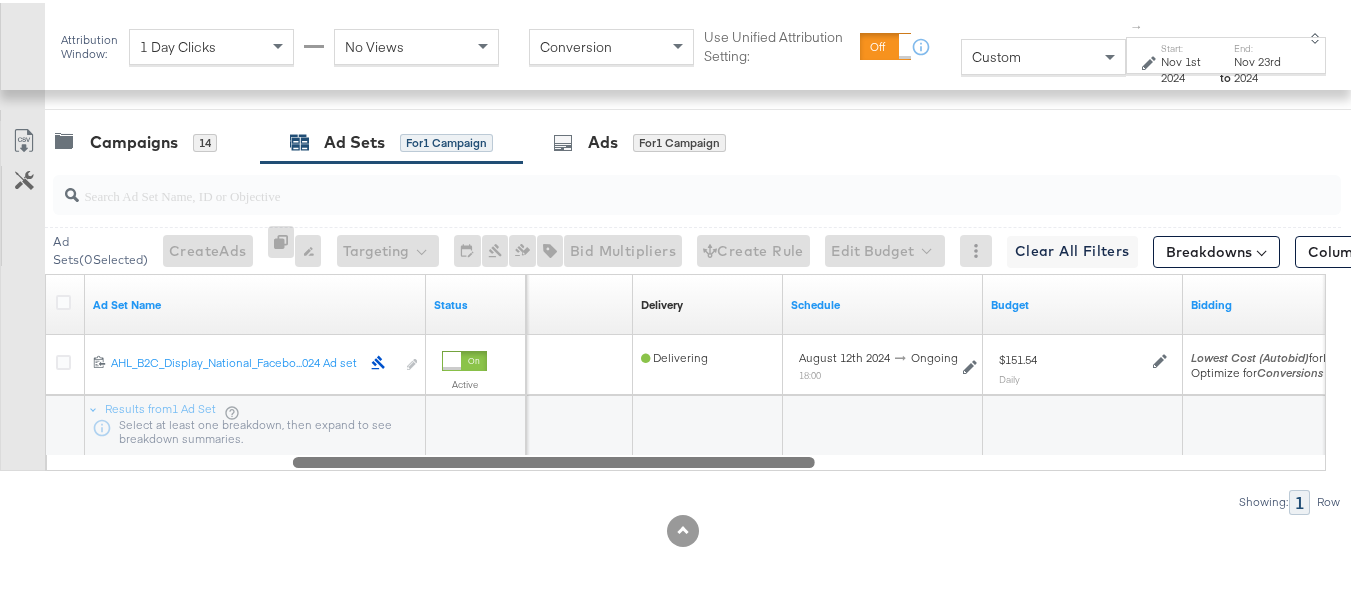 drag, startPoint x: 479, startPoint y: 460, endPoint x: 139, endPoint y: 392, distance: 346.73334 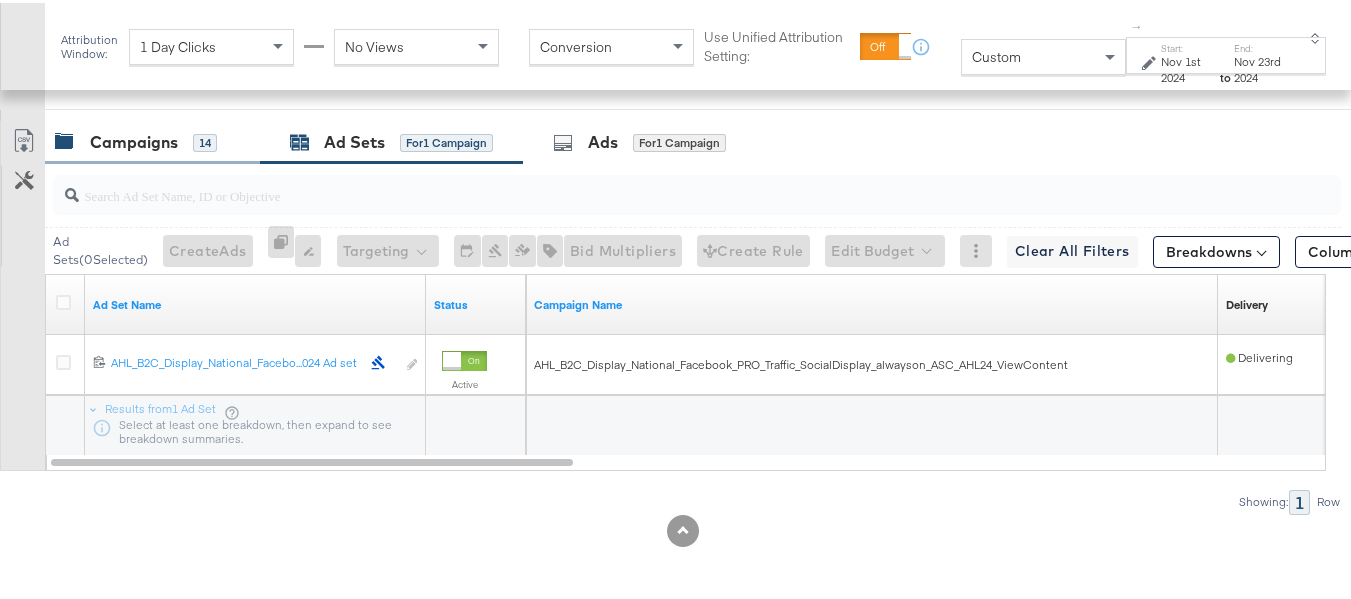 click on "Campaigns" at bounding box center [134, 139] 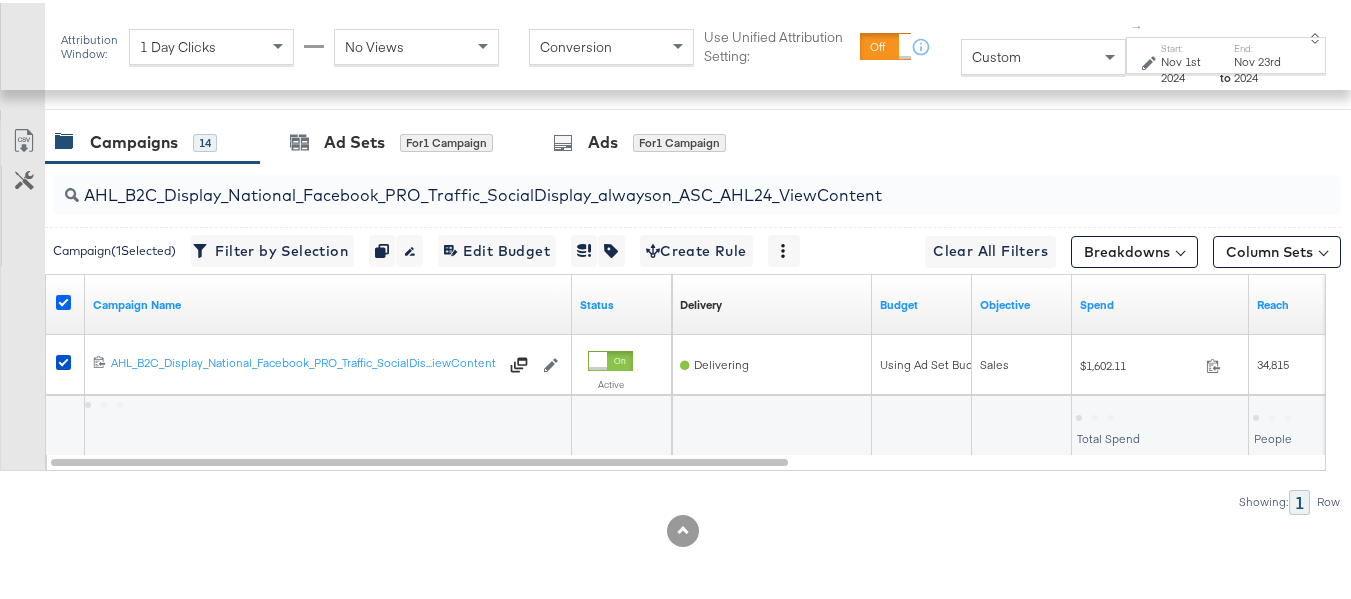 click at bounding box center (63, 299) 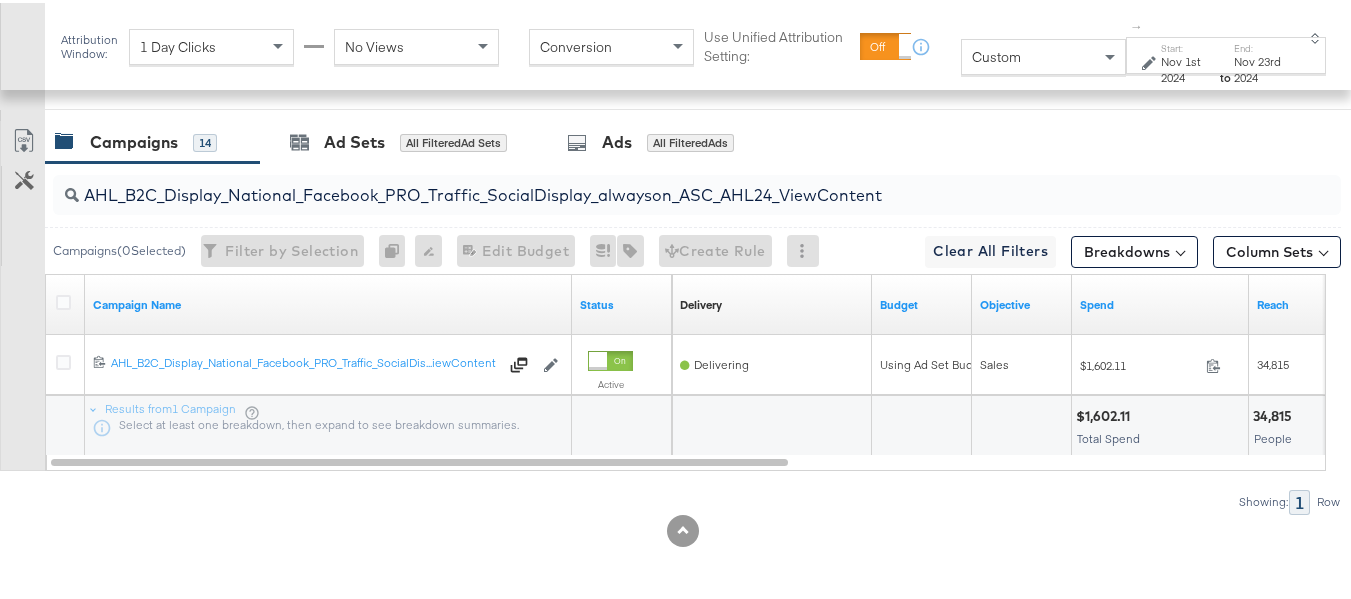 scroll, scrollTop: 0, scrollLeft: 0, axis: both 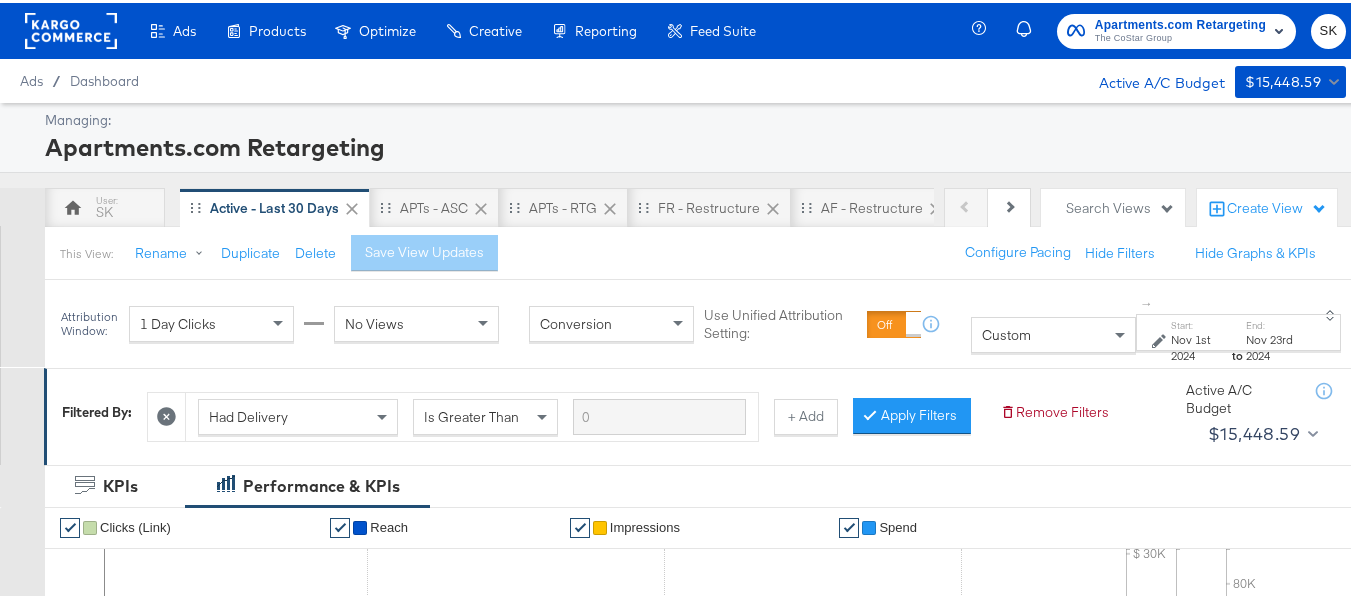 click on "The CoStar Group" at bounding box center (1180, 36) 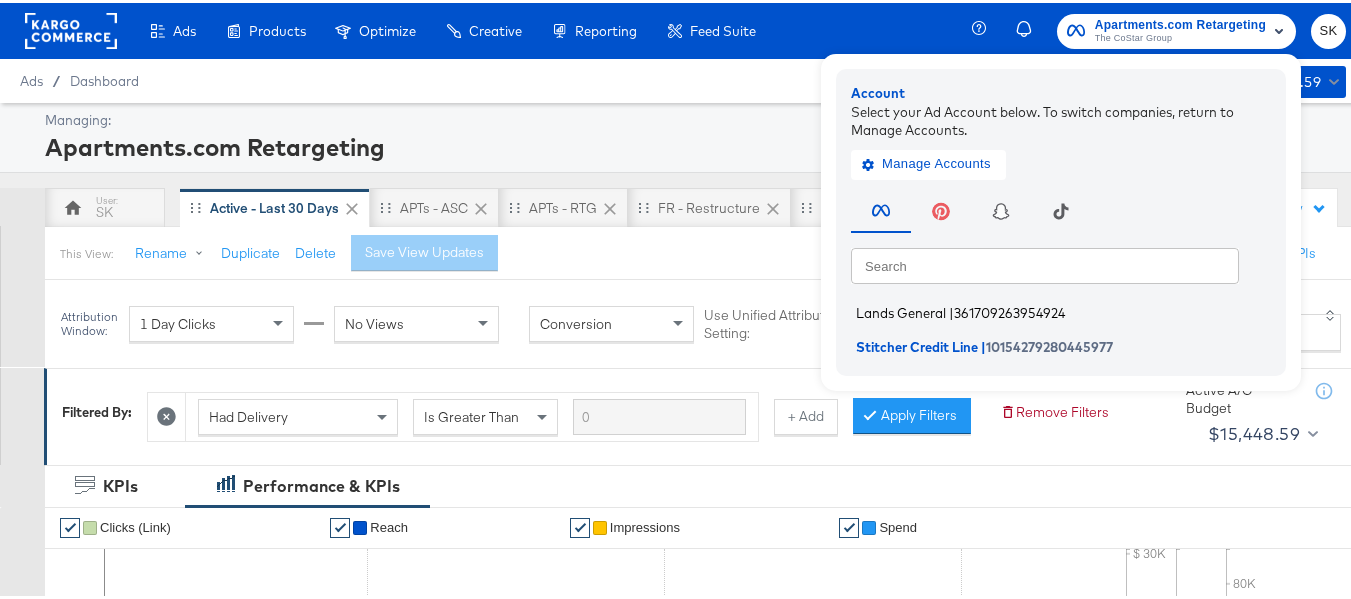 click on "Lands General    |  361709263954924" at bounding box center (1066, 310) 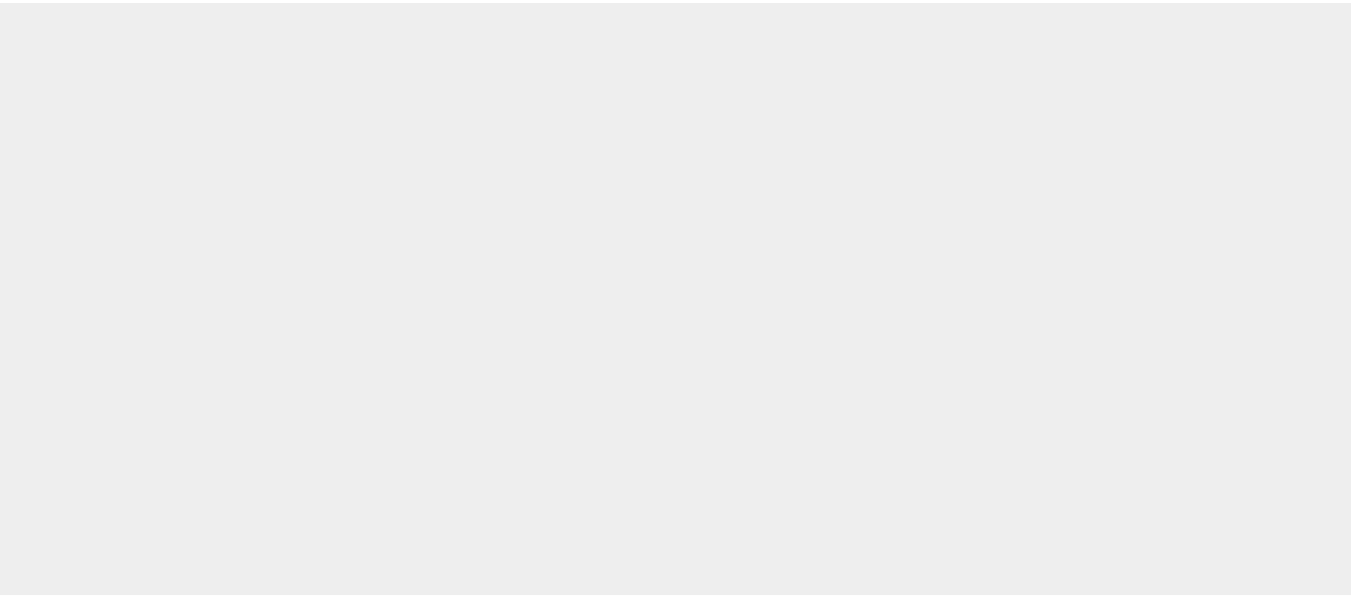 scroll, scrollTop: 0, scrollLeft: 0, axis: both 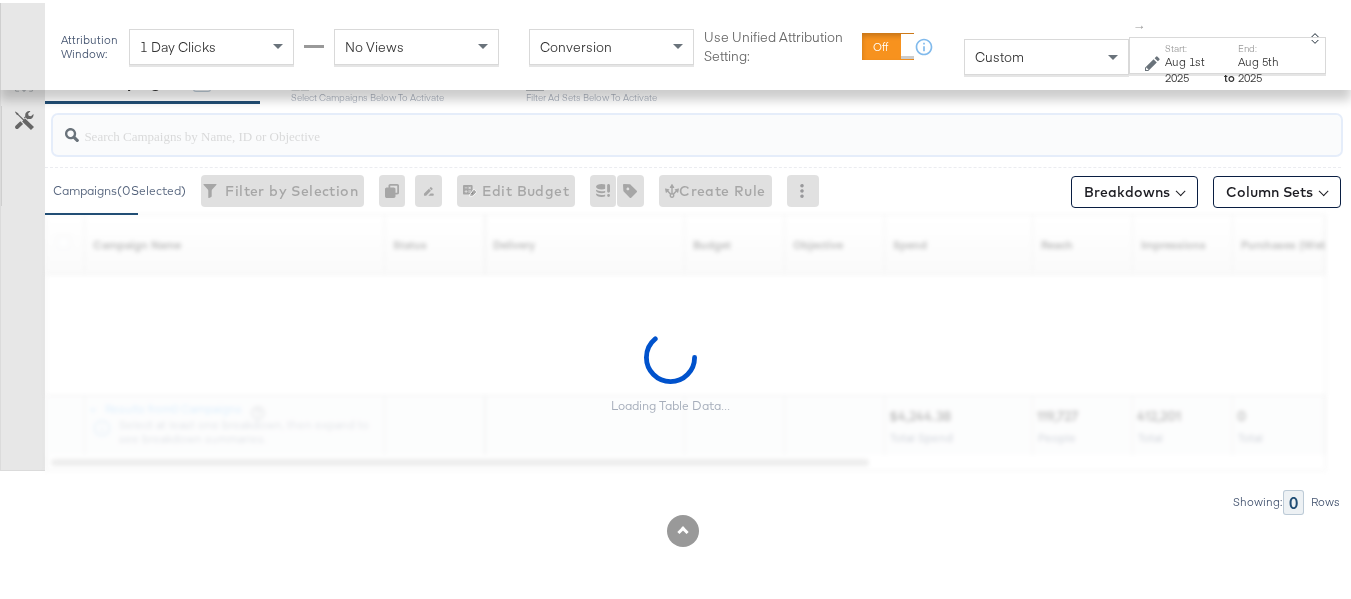 click at bounding box center [653, 124] 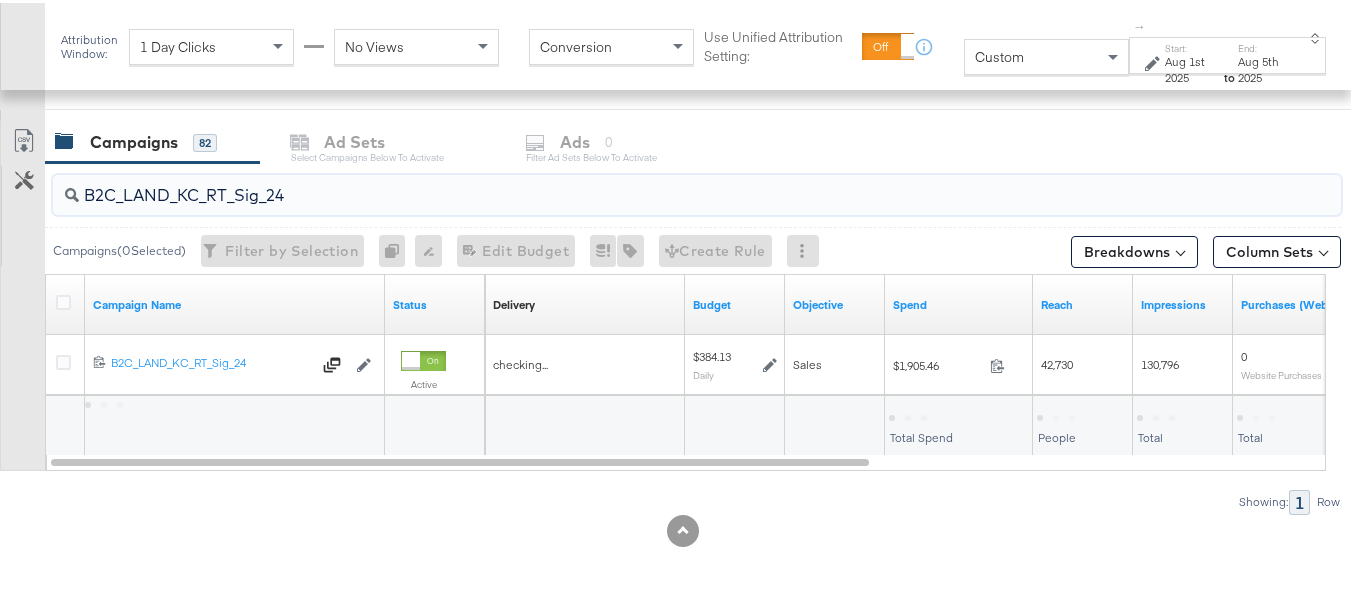 scroll, scrollTop: 819, scrollLeft: 0, axis: vertical 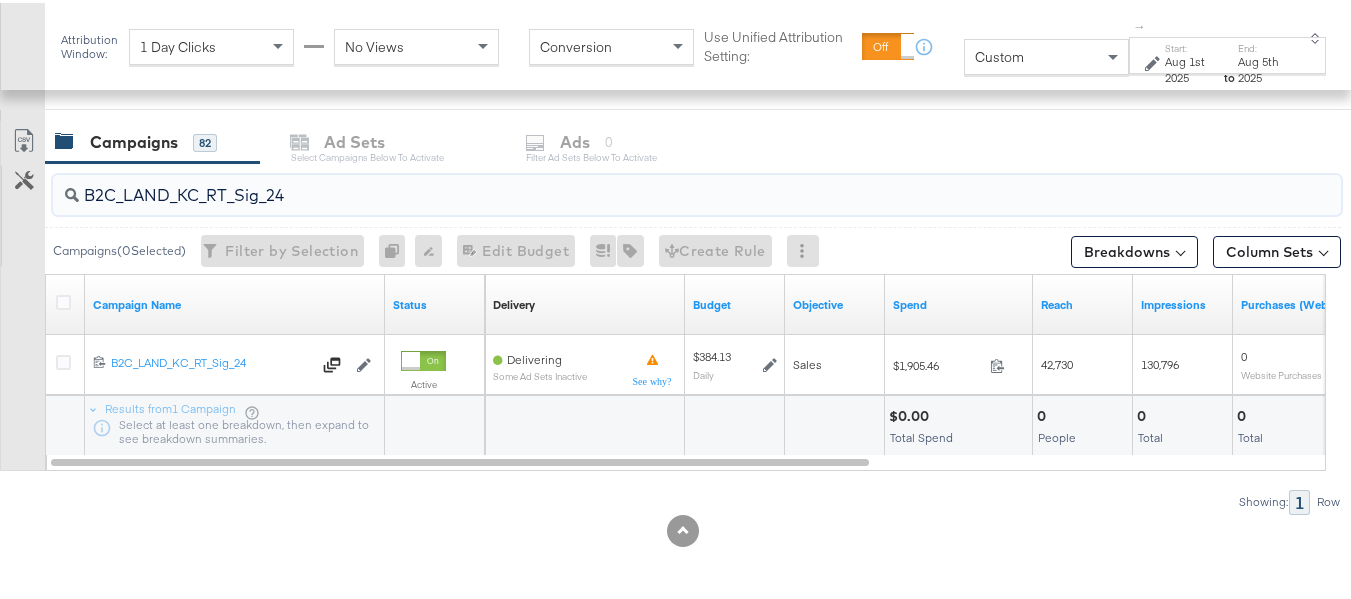 click on "B2C_LAND_KC_RT_Sig_24" at bounding box center (653, 184) 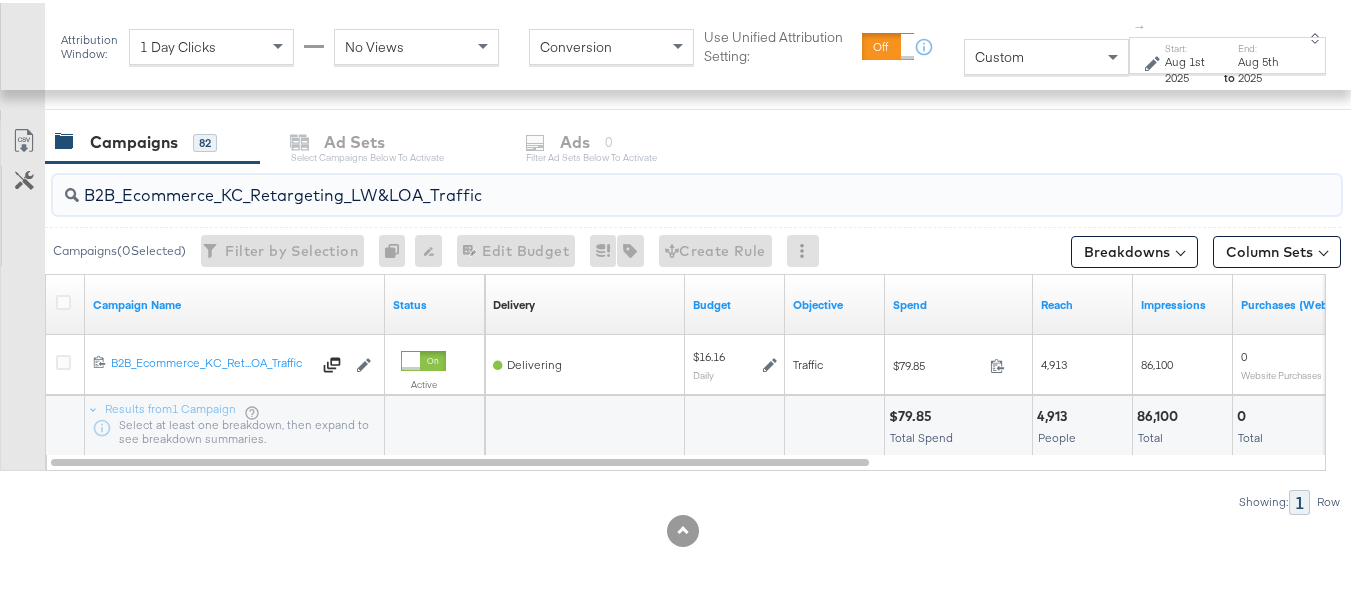 click on "B2B_Ecommerce_KC_Retargeting_LW&LOA_Traffic" at bounding box center (653, 184) 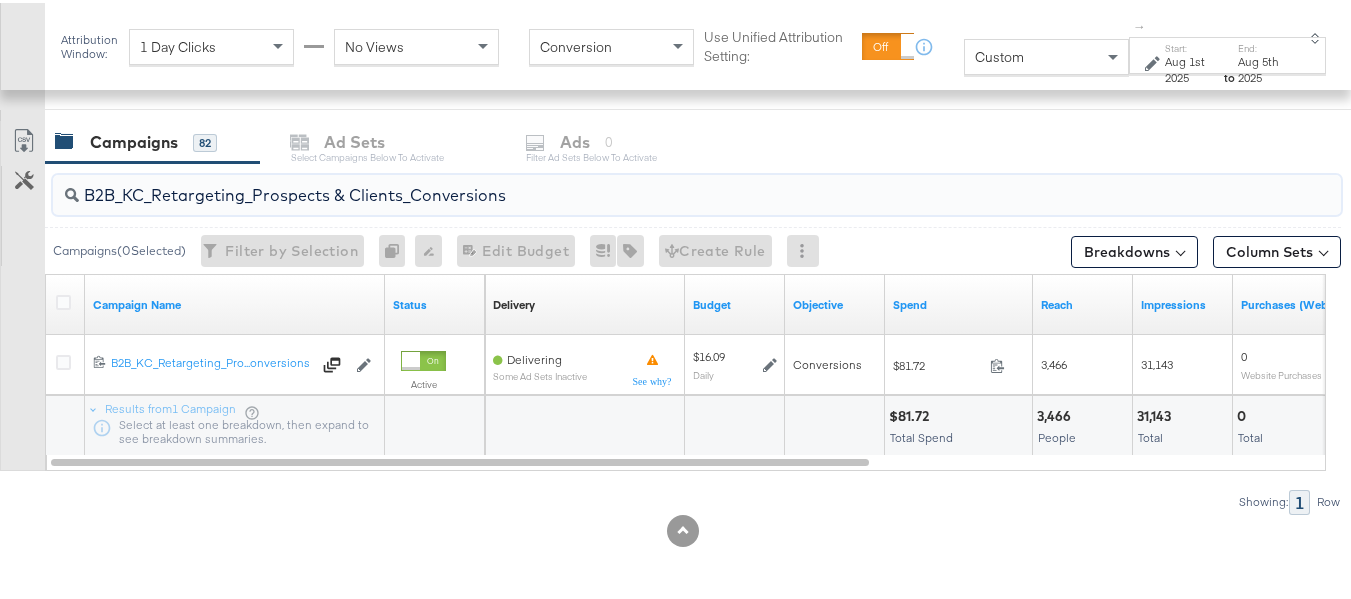 click on "B2B_KC_Retargeting_Prospects & Clients_Conversions" at bounding box center (653, 184) 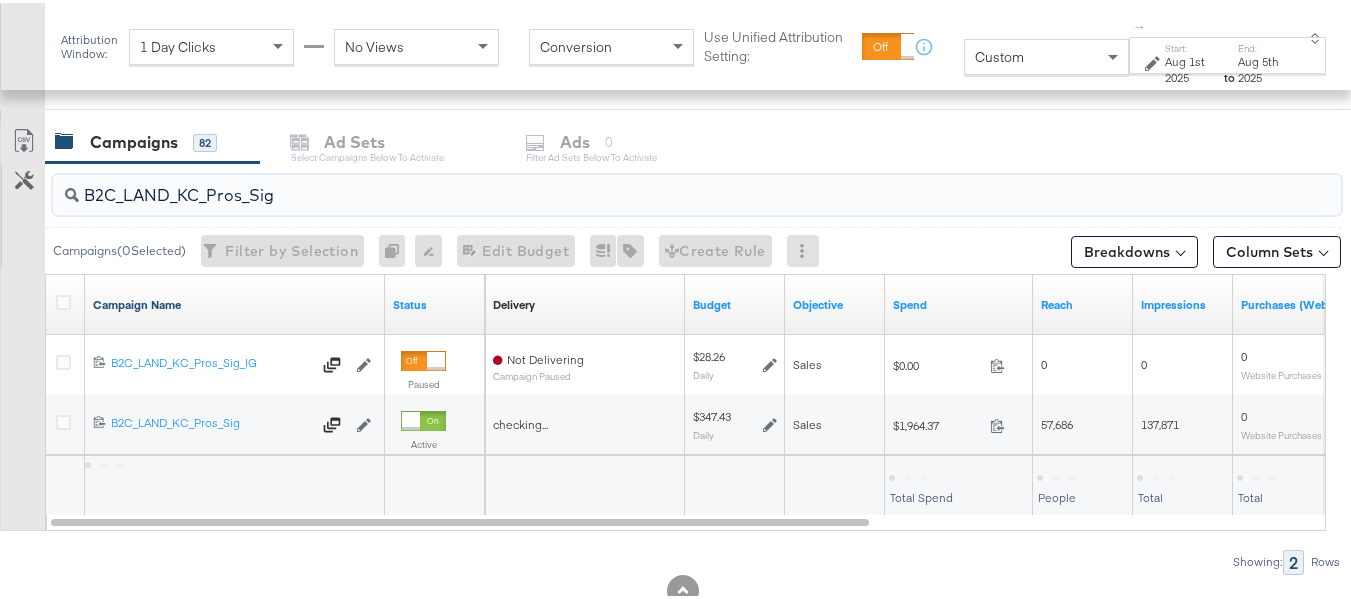 scroll, scrollTop: 879, scrollLeft: 0, axis: vertical 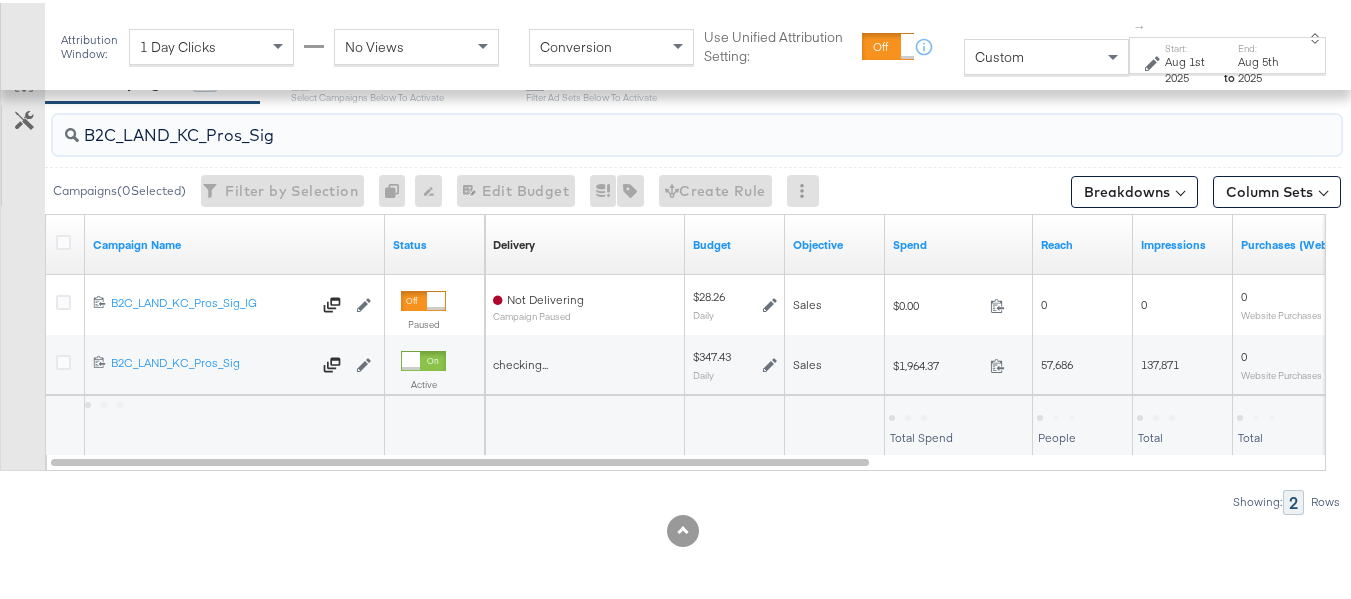type on "B2C_LAND_KC_Pros_Sig" 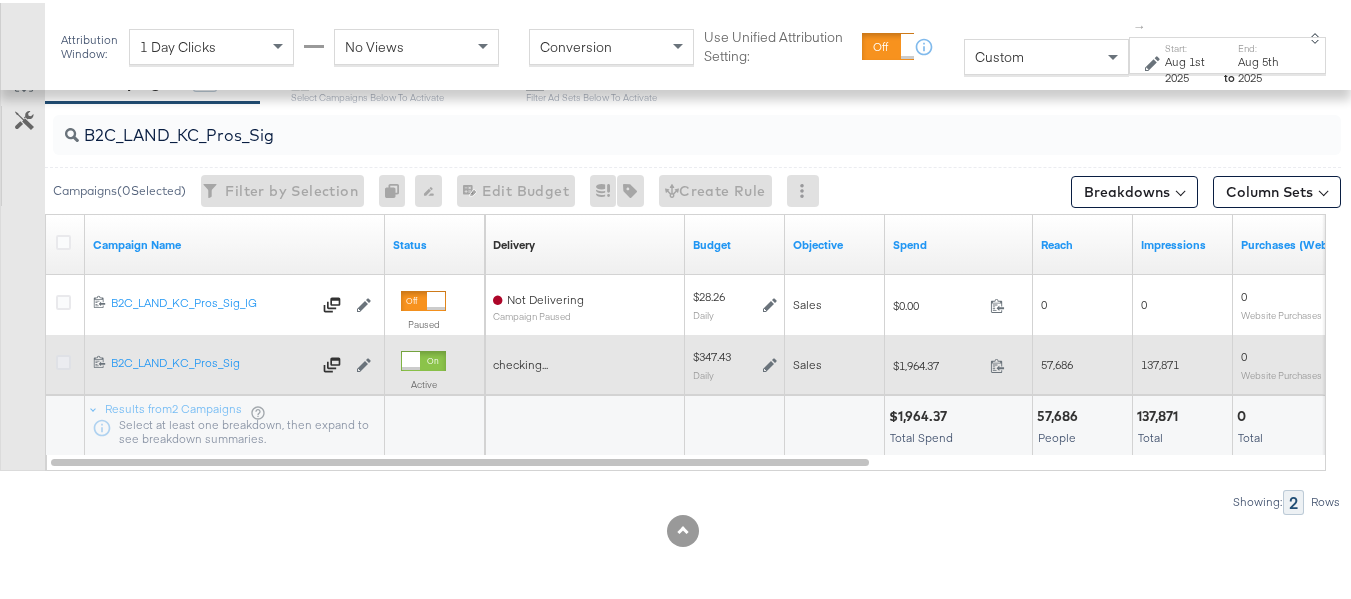 click at bounding box center (63, 359) 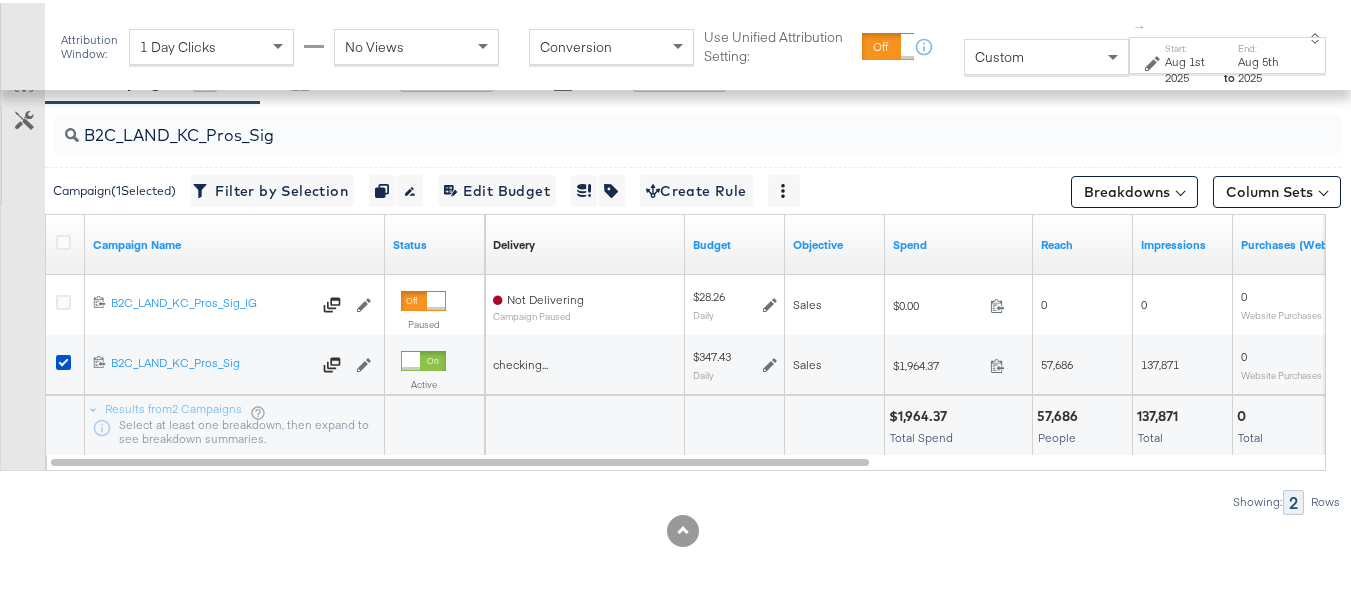scroll, scrollTop: 779, scrollLeft: 0, axis: vertical 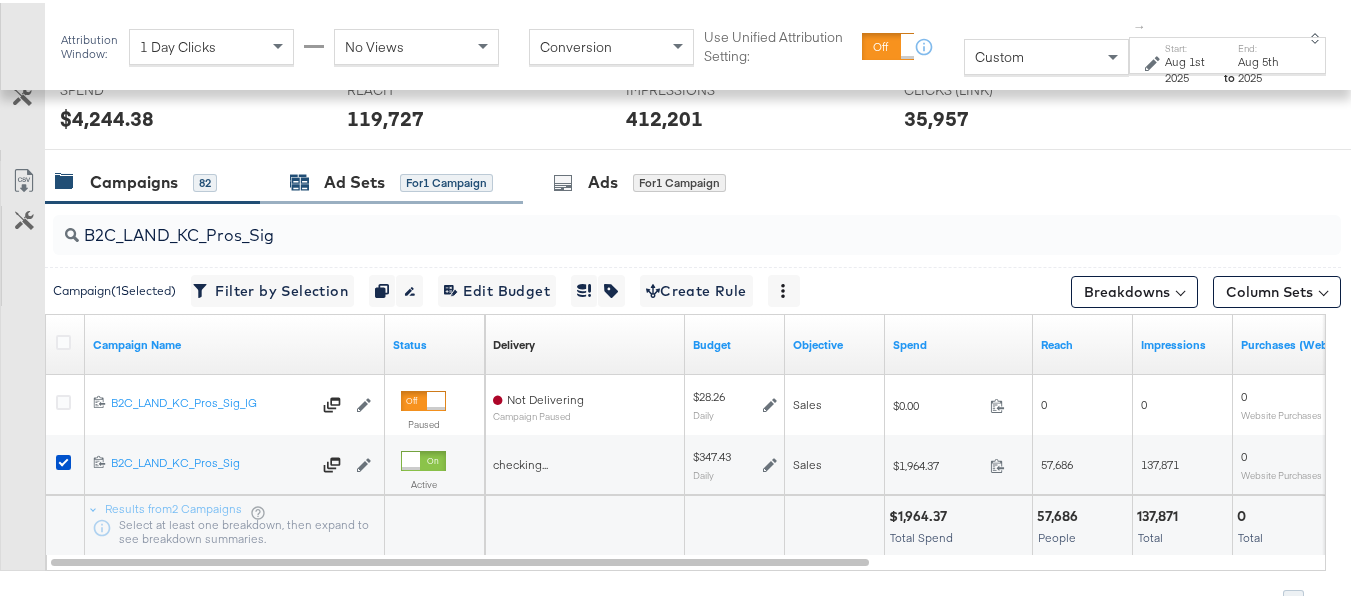 click 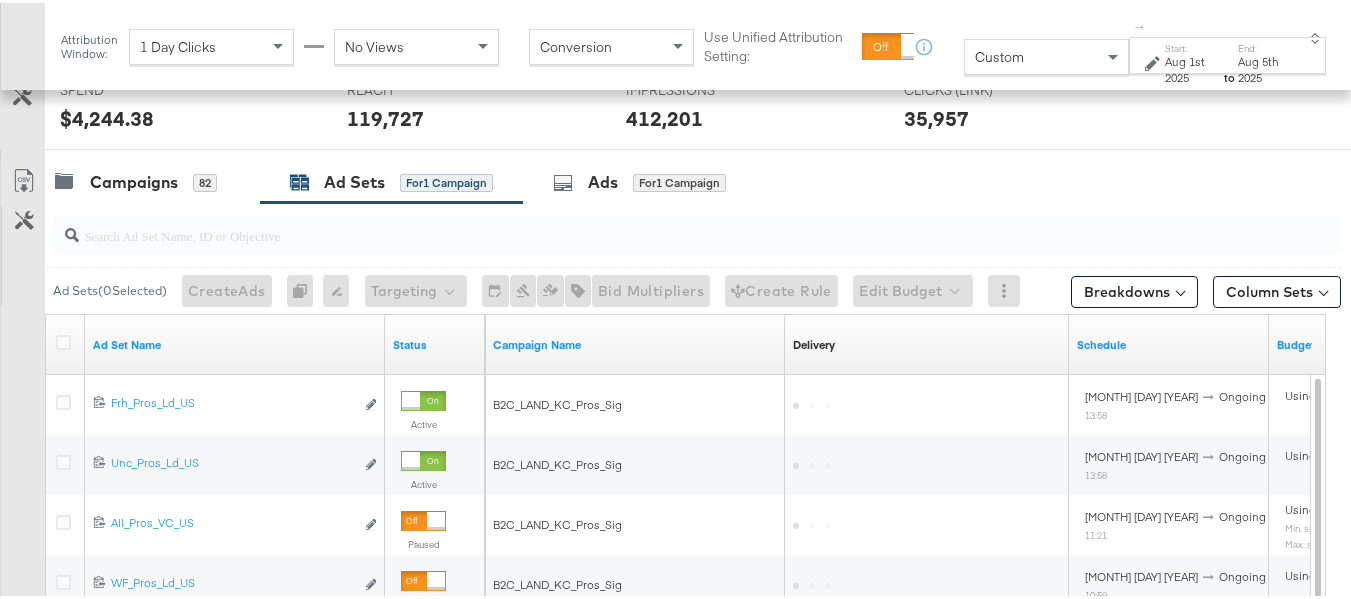 scroll, scrollTop: 879, scrollLeft: 0, axis: vertical 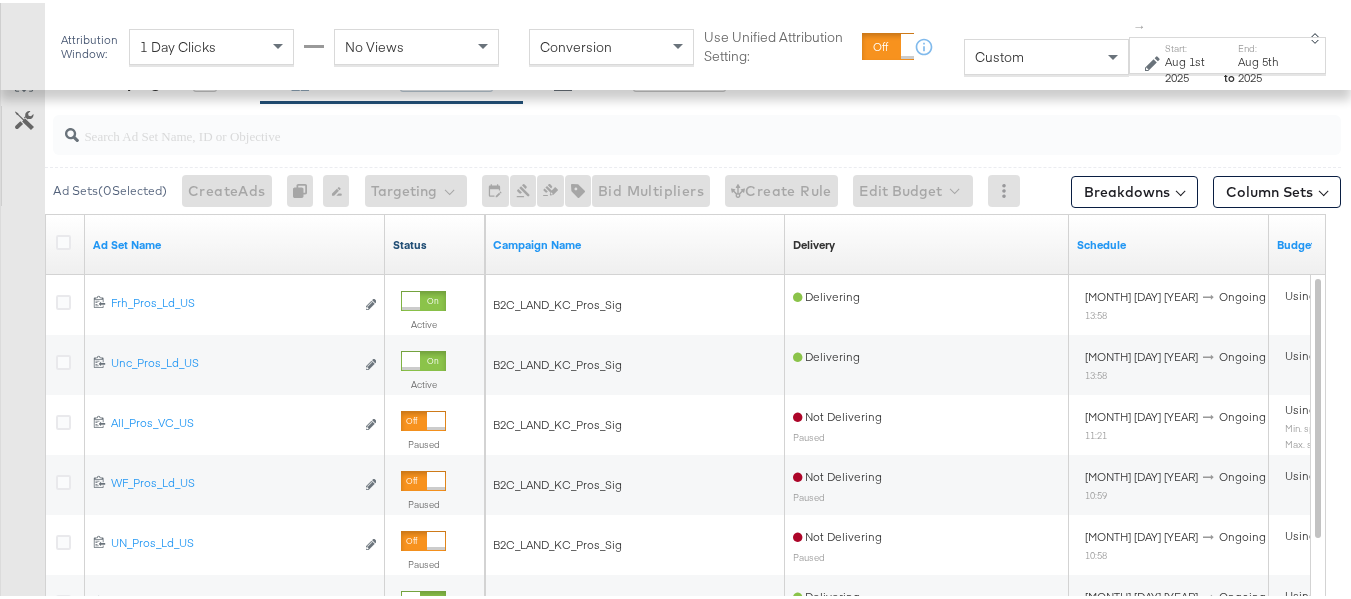 click on "Status" at bounding box center (435, 242) 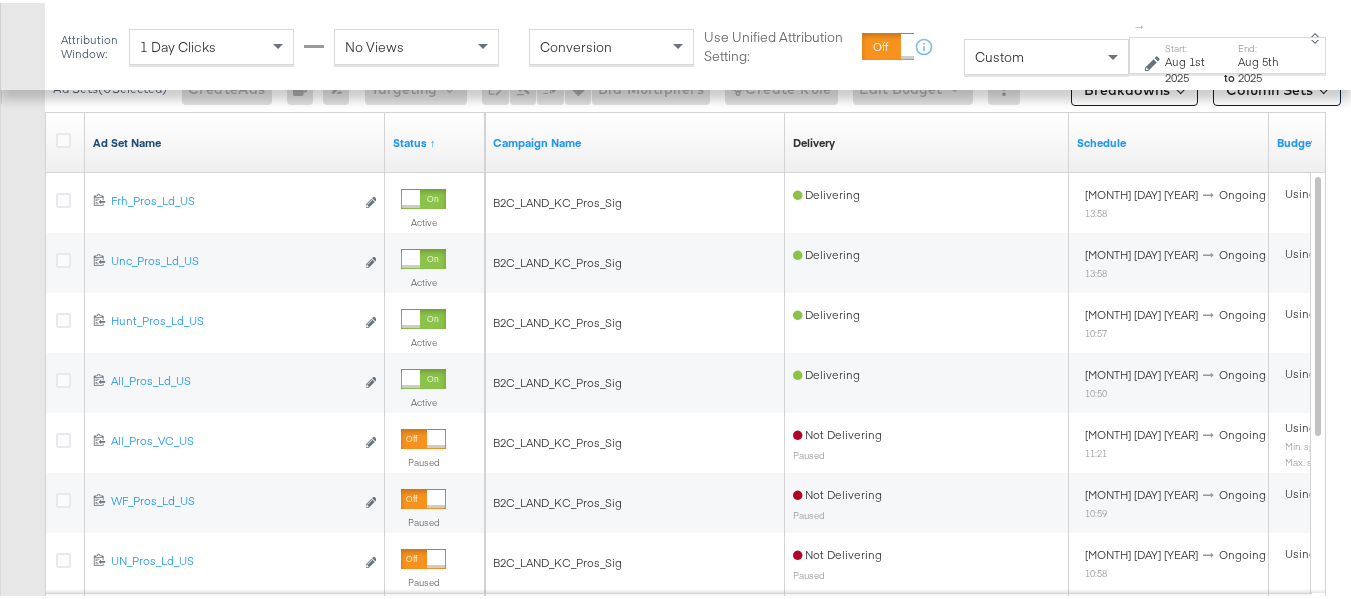scroll, scrollTop: 779, scrollLeft: 0, axis: vertical 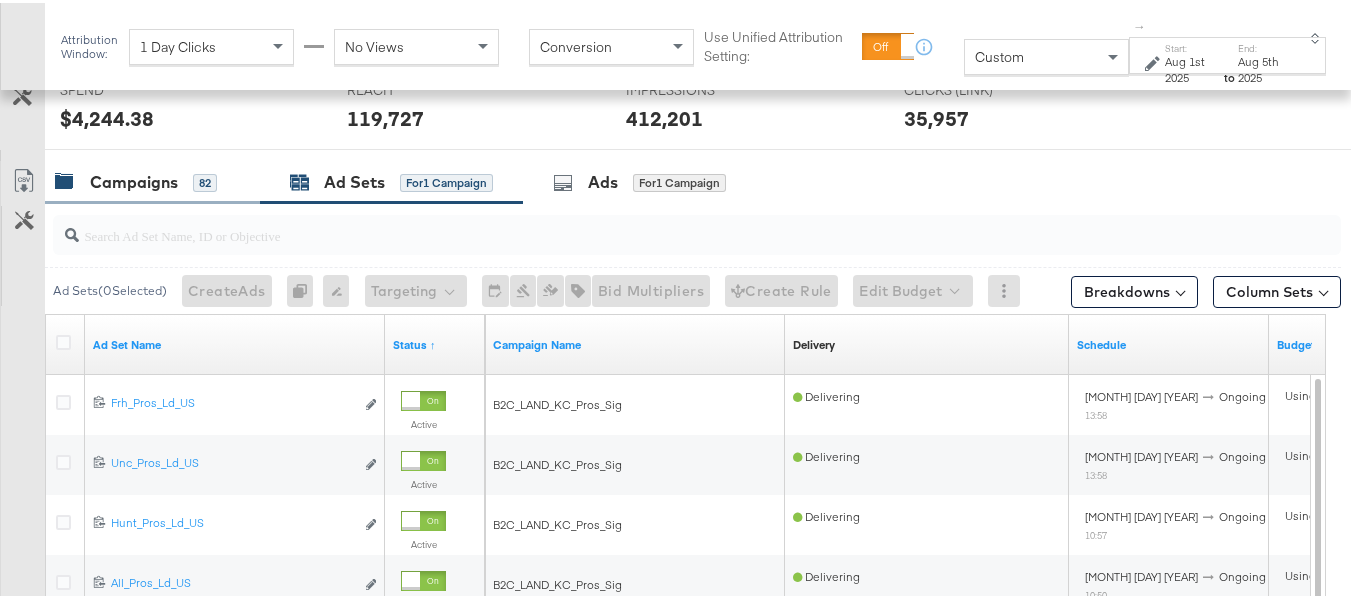 click on "Campaigns 82" at bounding box center (152, 179) 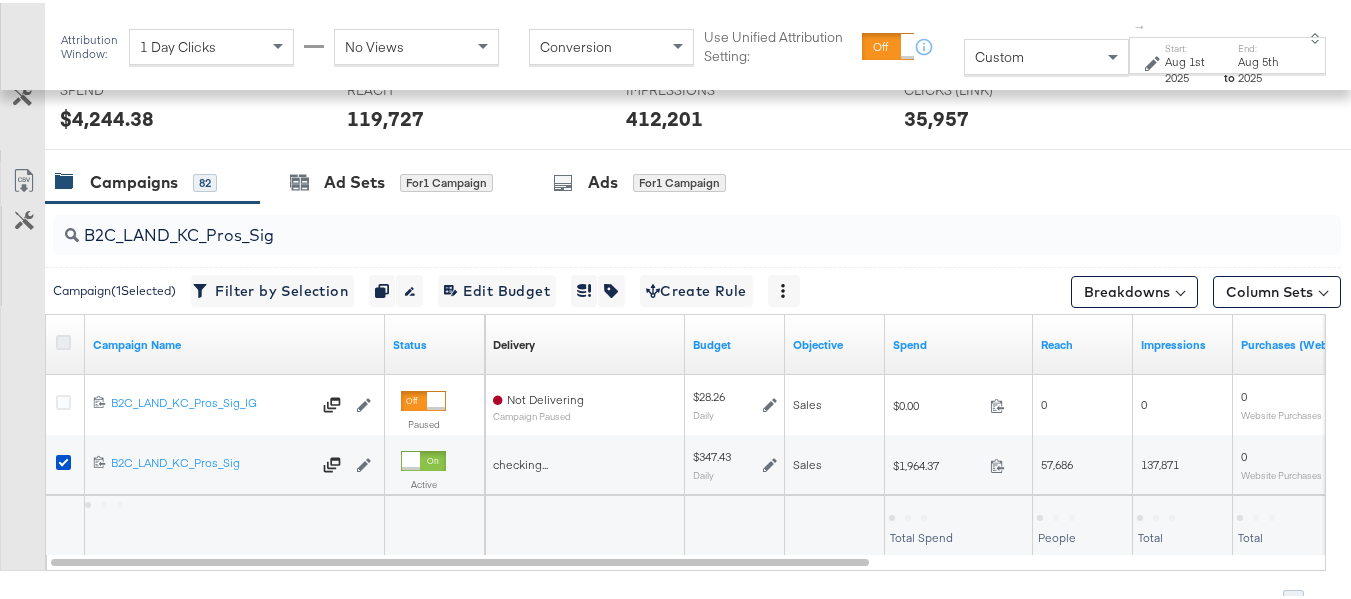click at bounding box center (63, 339) 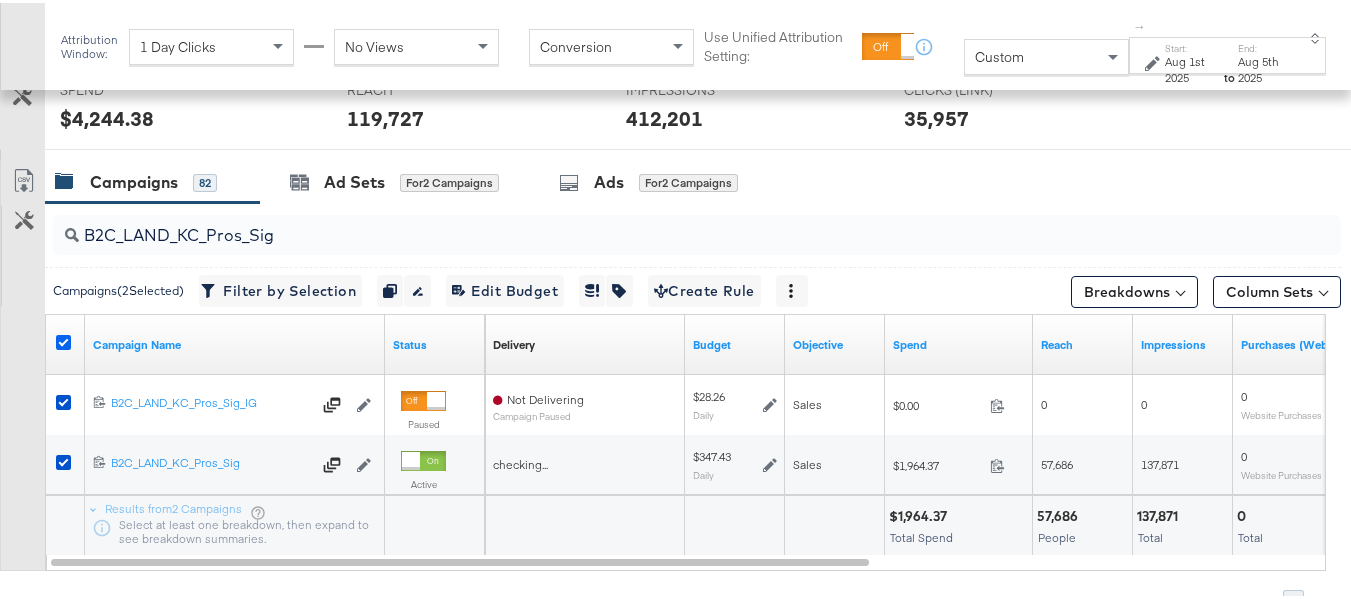 click at bounding box center (63, 339) 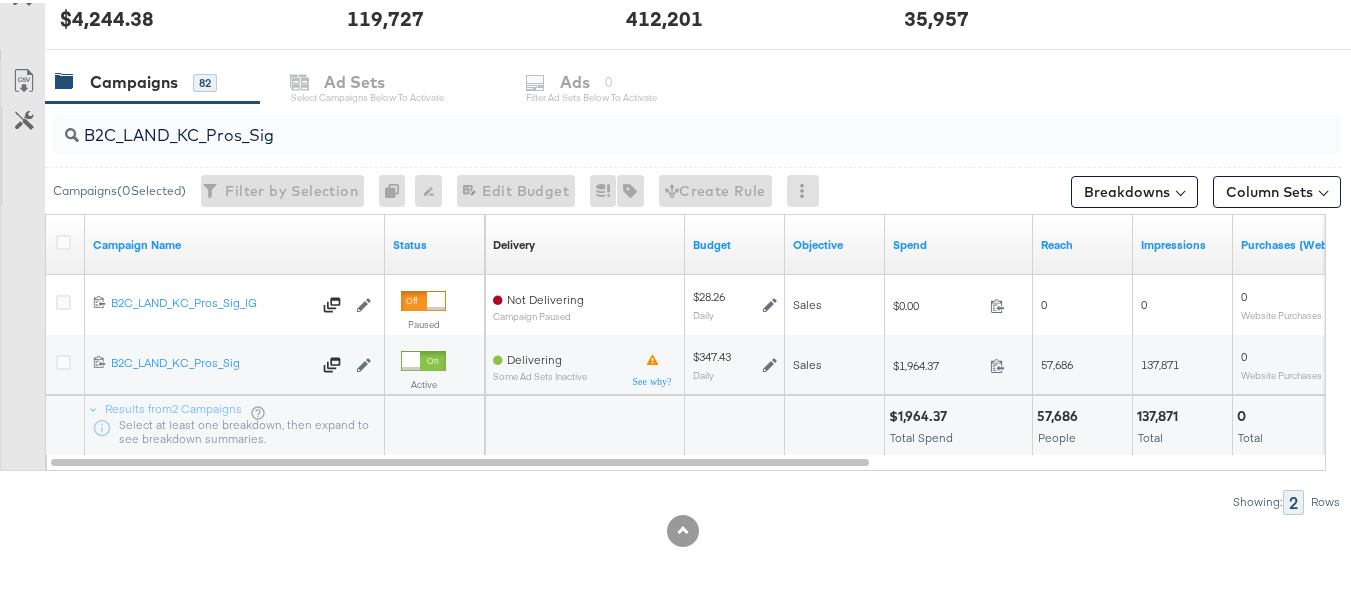 scroll, scrollTop: 0, scrollLeft: 0, axis: both 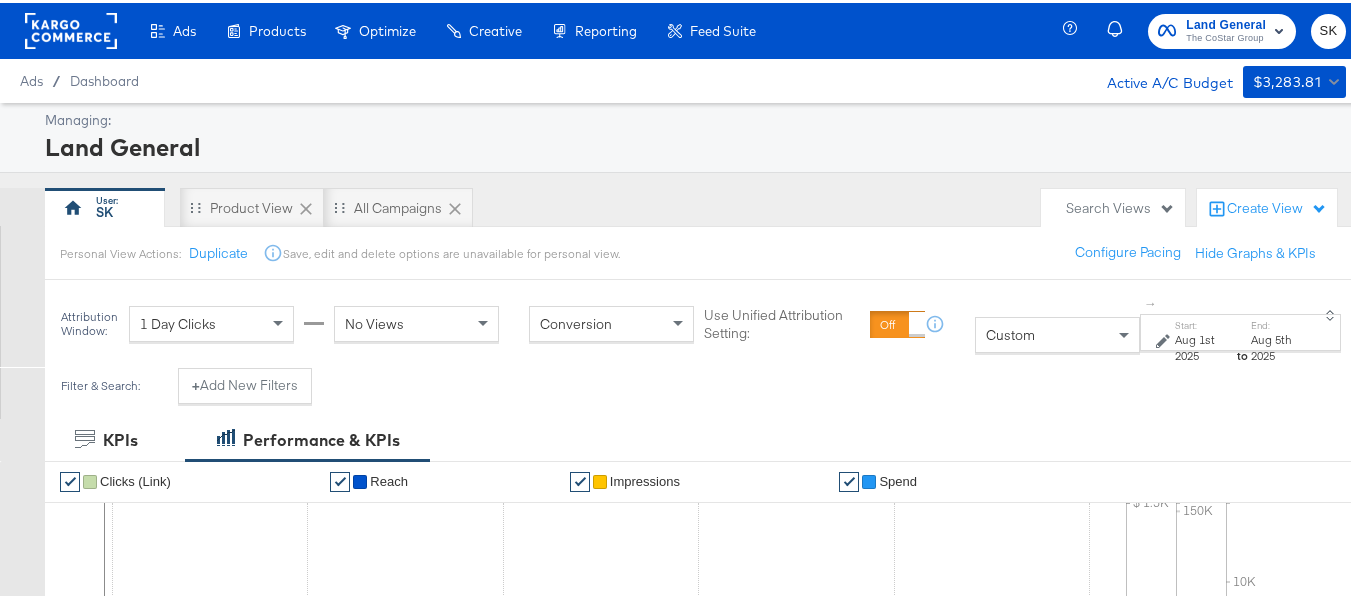click 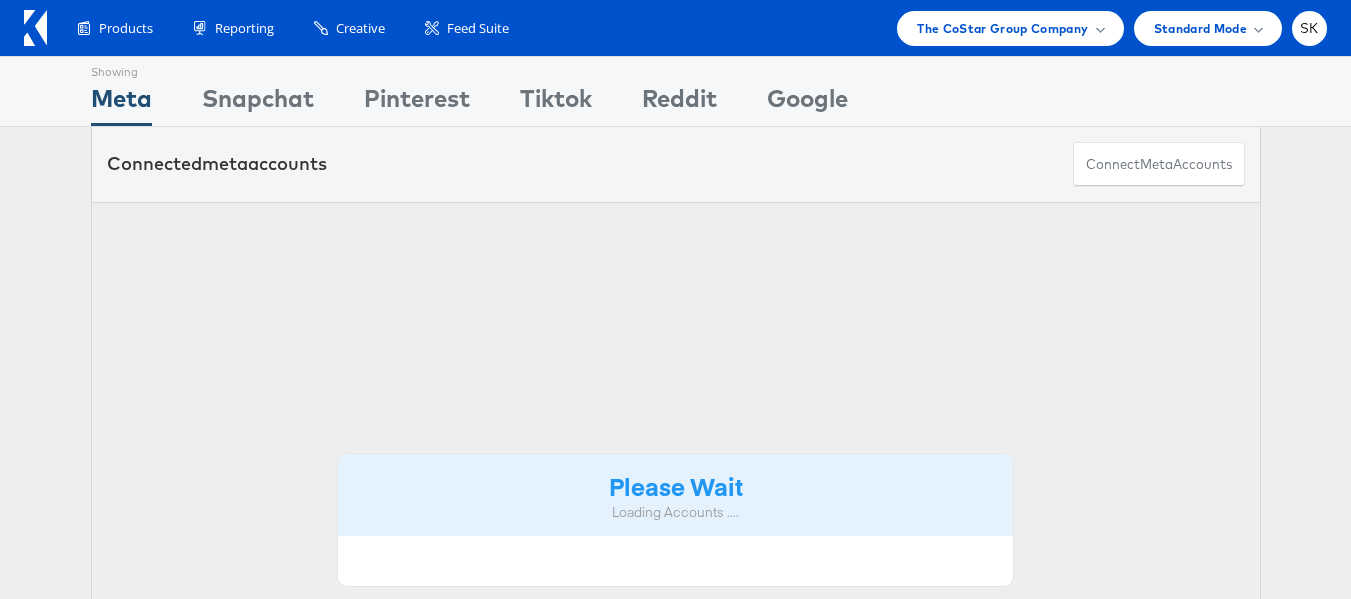 scroll, scrollTop: 0, scrollLeft: 0, axis: both 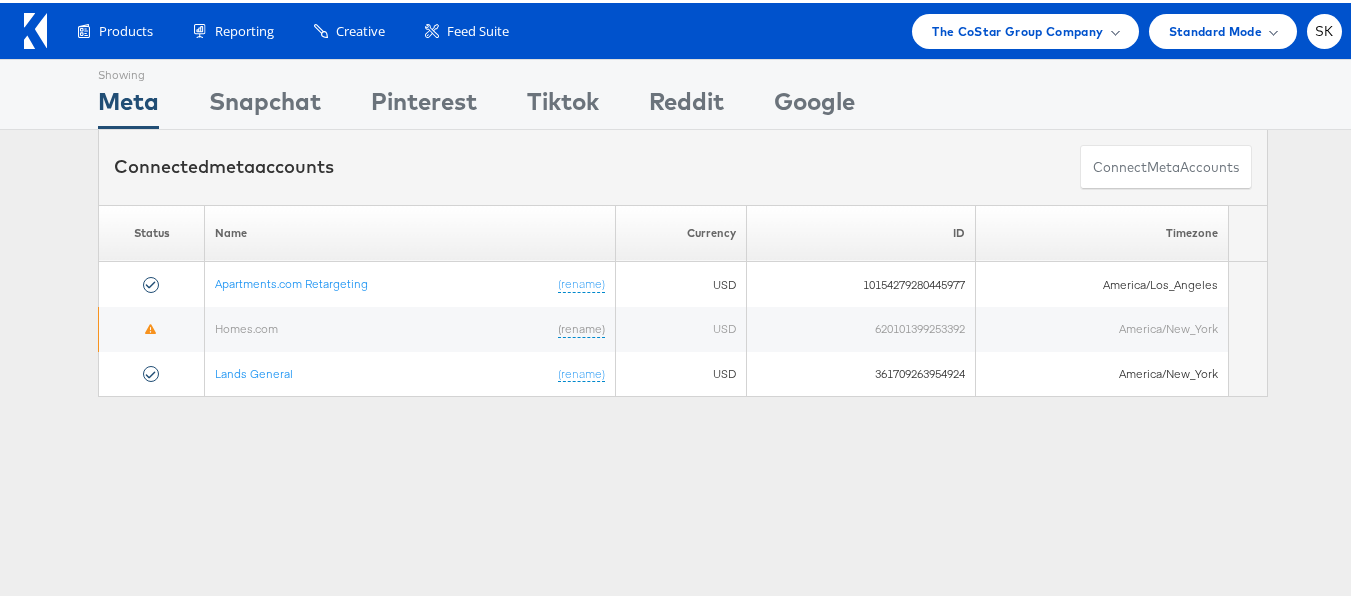 click on "The CoStar Group Company
Switch Company
Albertsons - AMC
American Eagle Outfitters
AMP - Giant
AMP - Stop & Shop
Bergdorf Goodman
Clarks
HBC
JD Sports
Kargo Commerce - Demo
Kargo Commerce - [FIRST] [LAST]
Macy's
Merkle - Albertsons
Neiman Marcus
Ollies Spark - Meijer" at bounding box center (1122, 28) 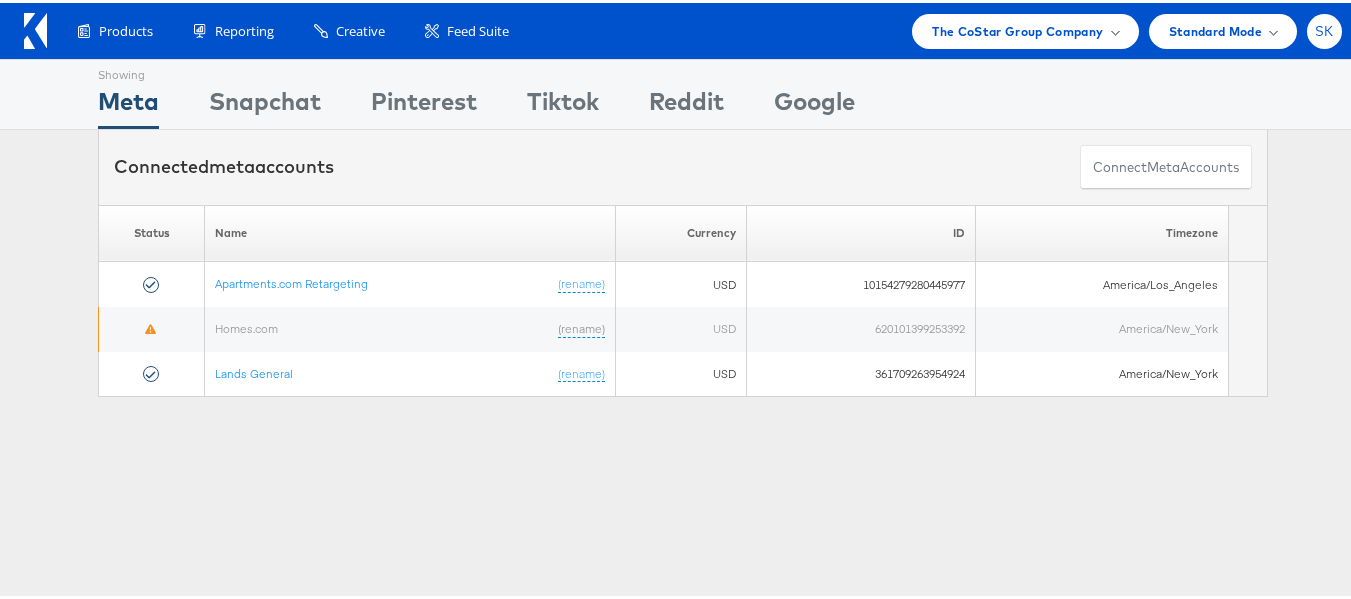 click on "SK" at bounding box center [1324, 28] 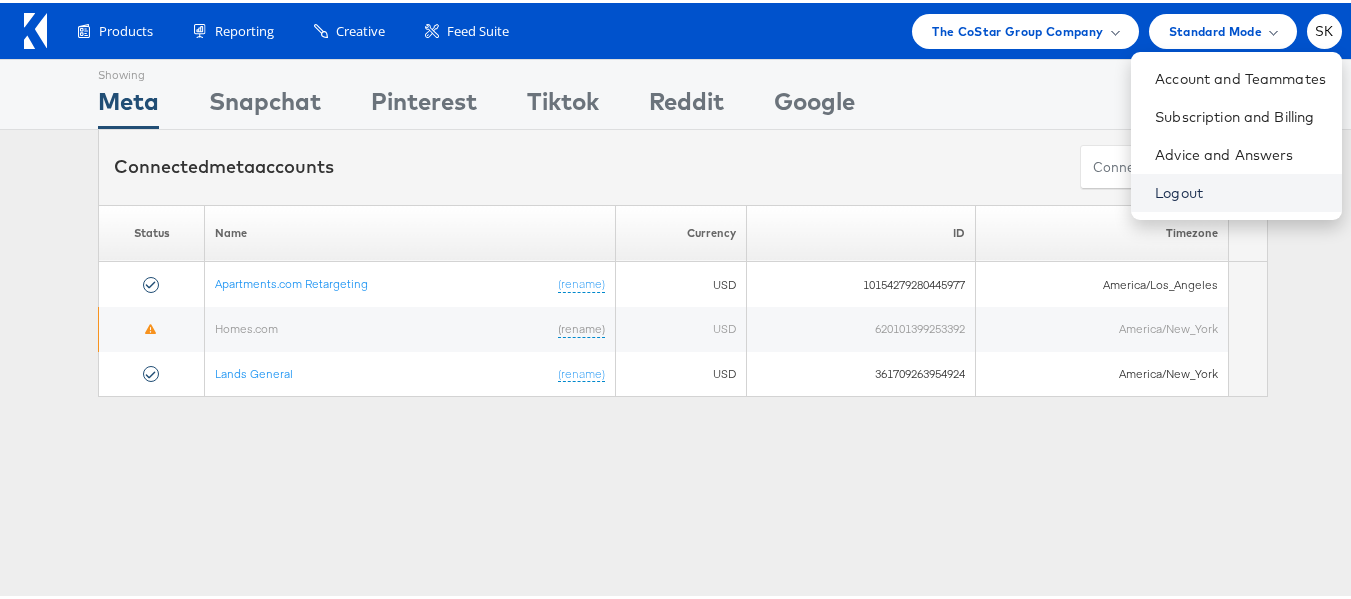 click on "Logout" at bounding box center (1240, 190) 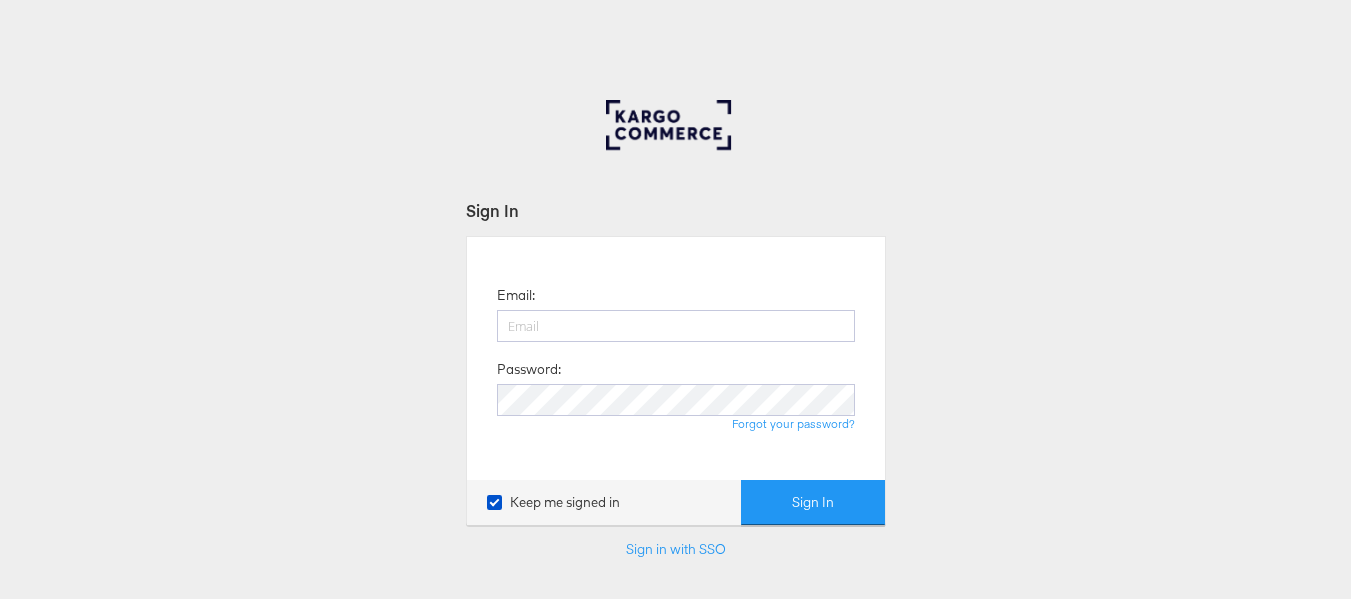 scroll, scrollTop: 0, scrollLeft: 0, axis: both 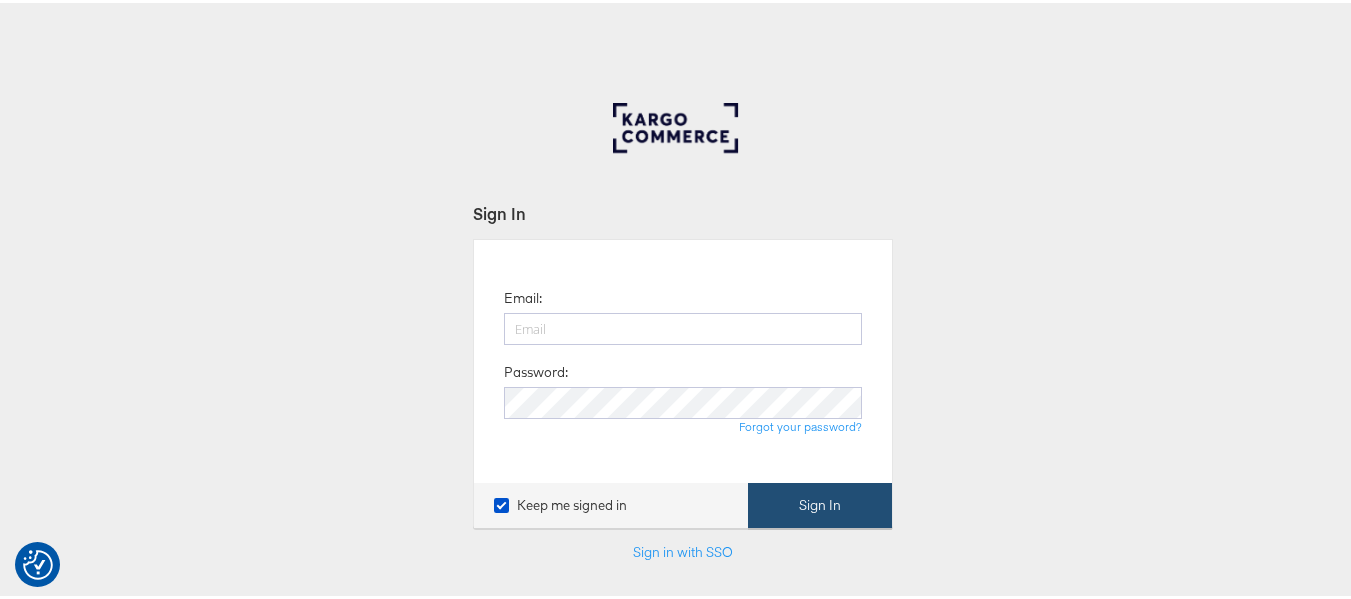 type on "[USERNAME]@[DOMAIN]" 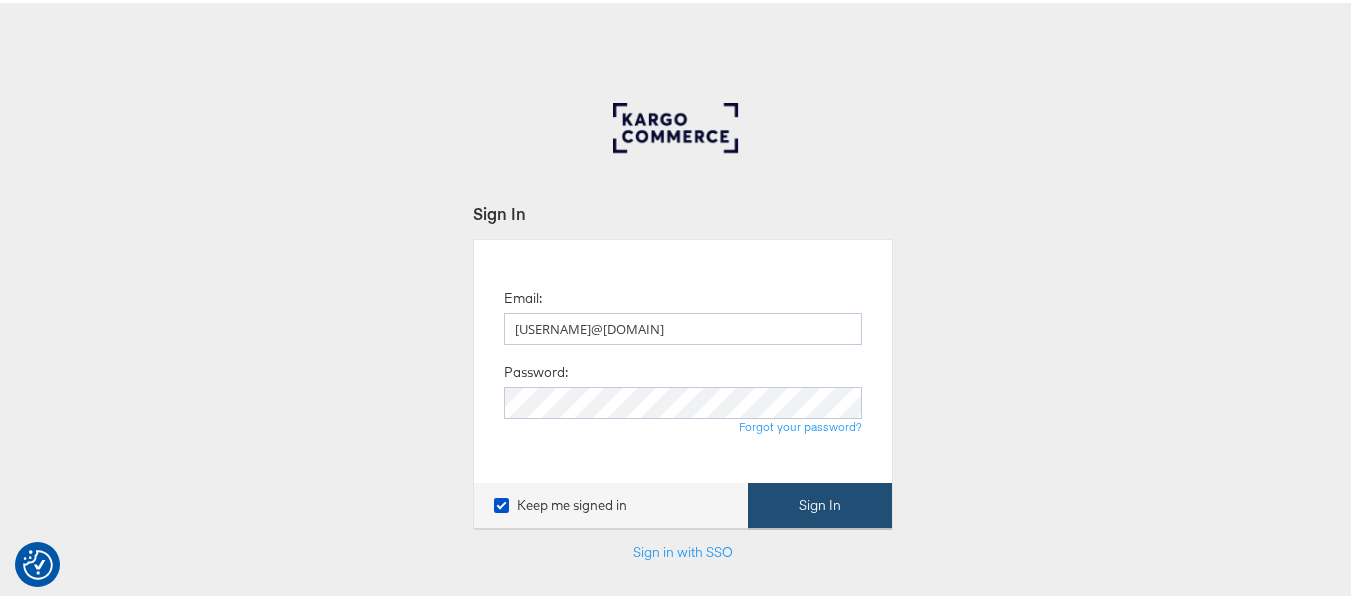click on "Sign In" at bounding box center (820, 502) 